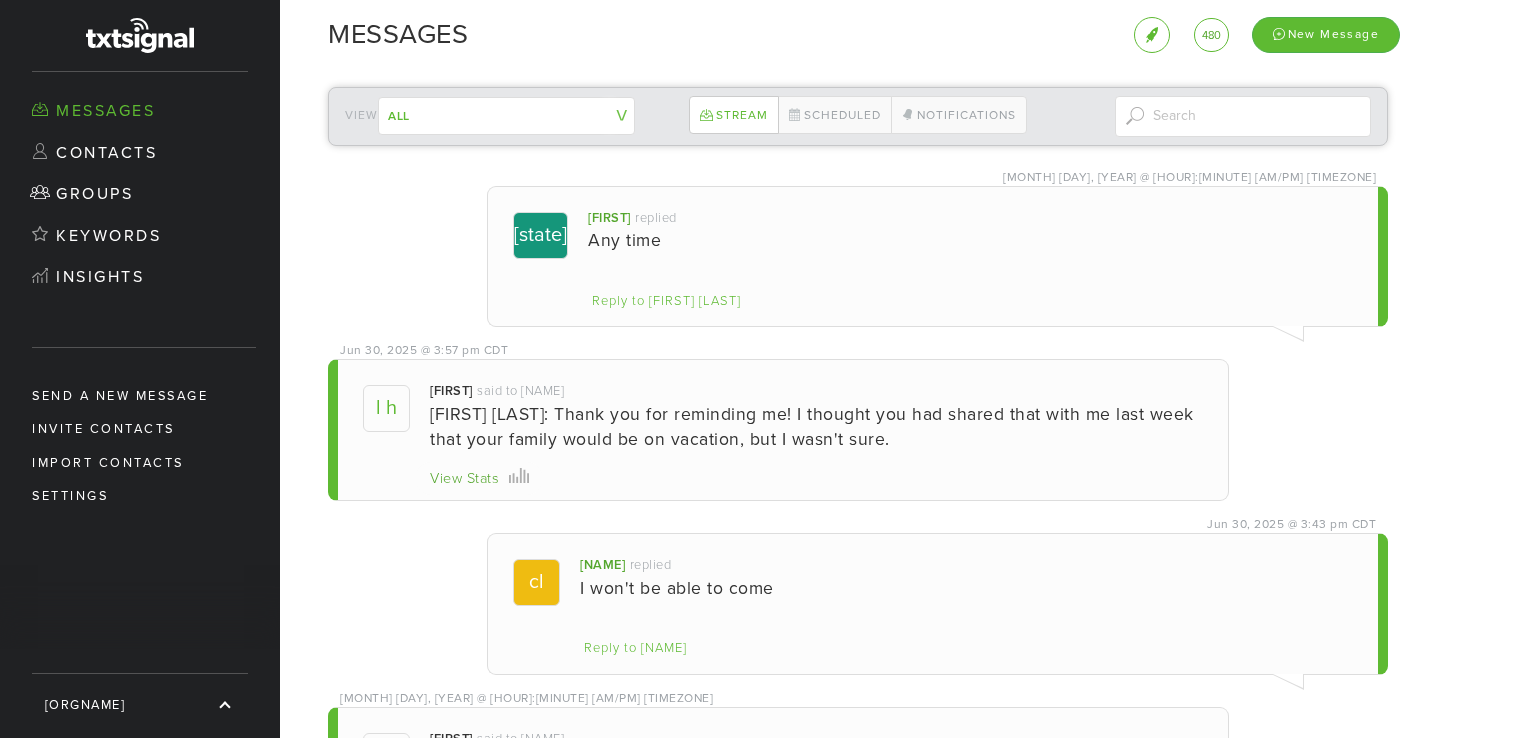 scroll, scrollTop: 0, scrollLeft: 0, axis: both 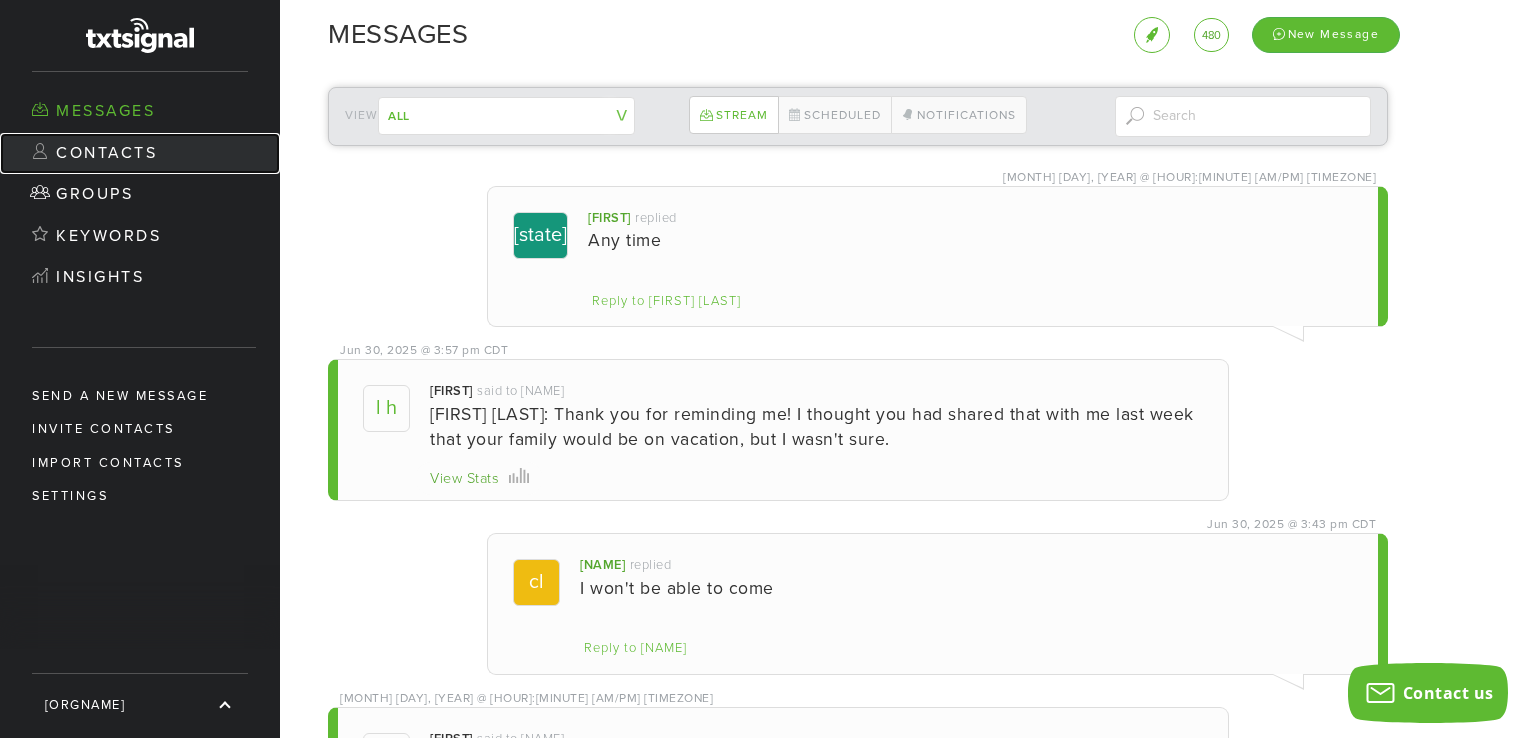 click on "Contacts" at bounding box center (140, 154) 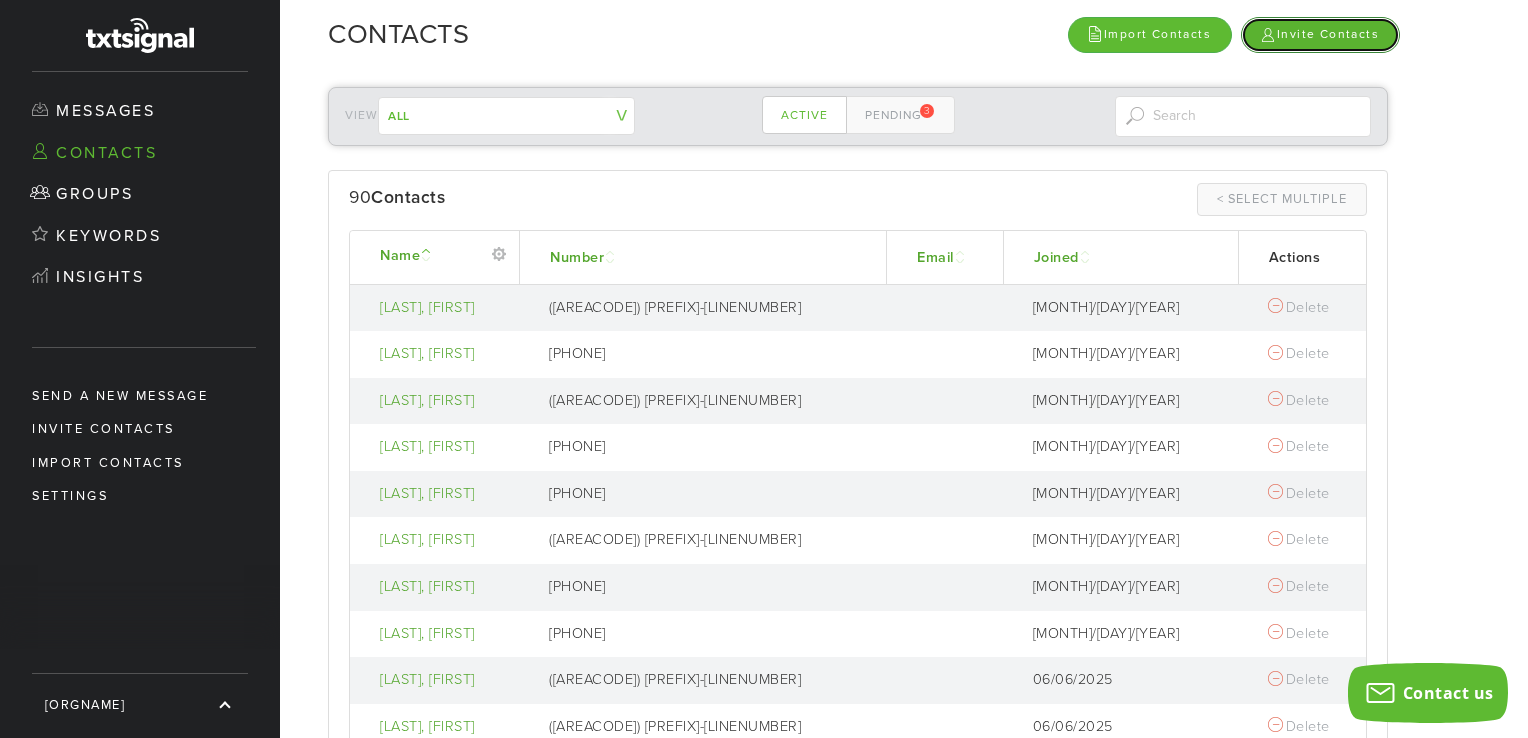 click on "Invite Contacts" at bounding box center (1320, 34) 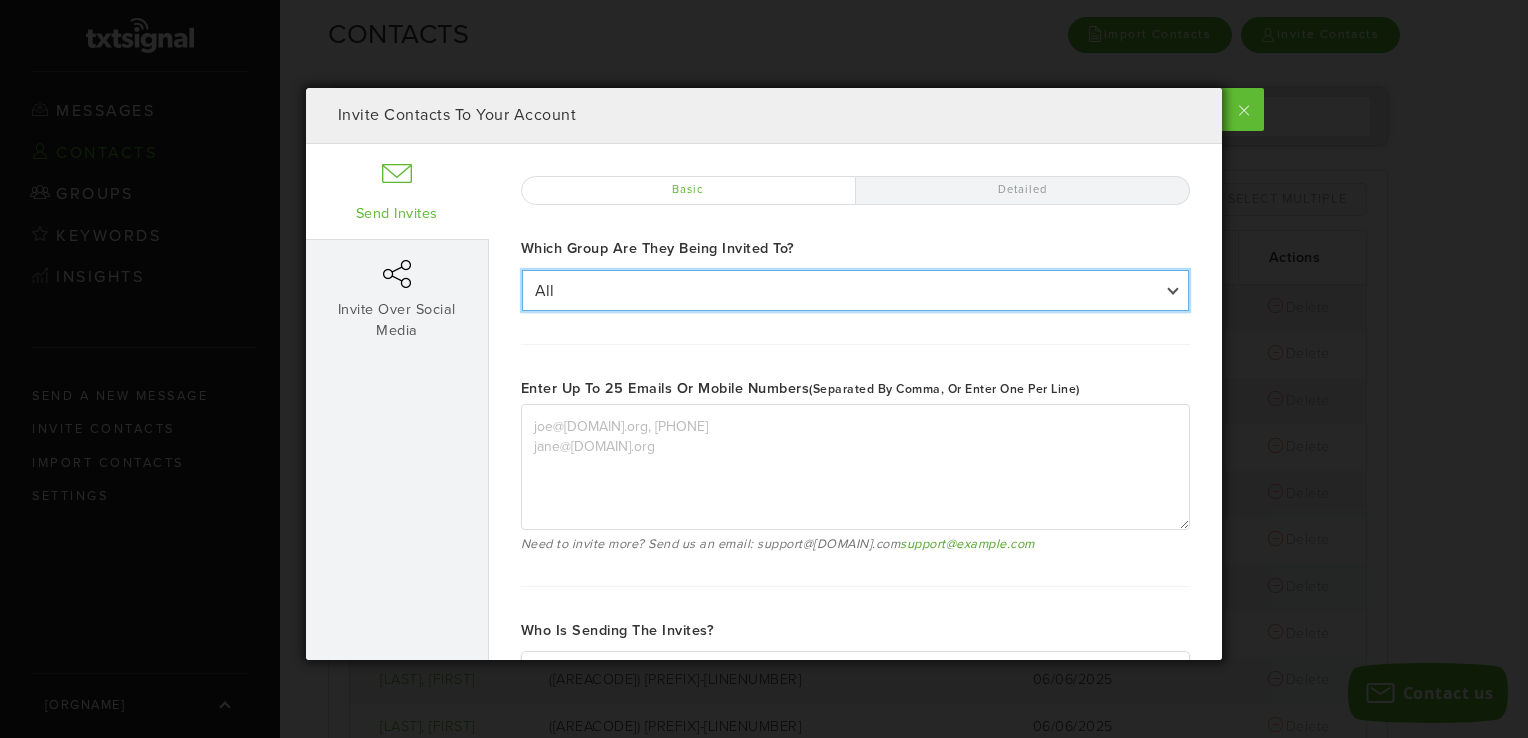 click on "All
All
Church Council
Finance
FUMC Mbrs
FUMC Mbrs 2
FUMC Mbrs 3
LFUMC Youth Group
Outreach-Hospitality
Staff
Staff/Parish
Trustees" at bounding box center [855, 290] 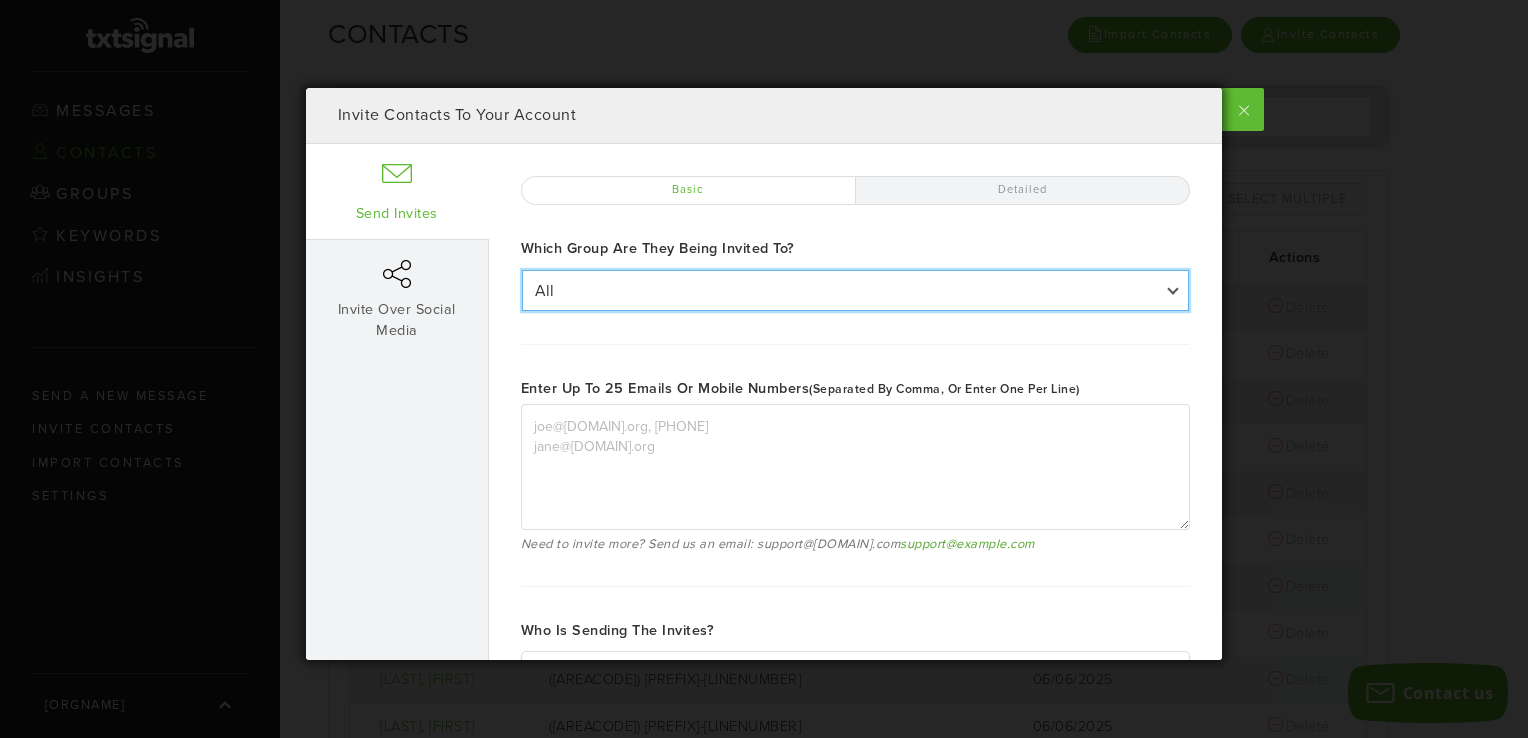 select on "[NUMBER]" 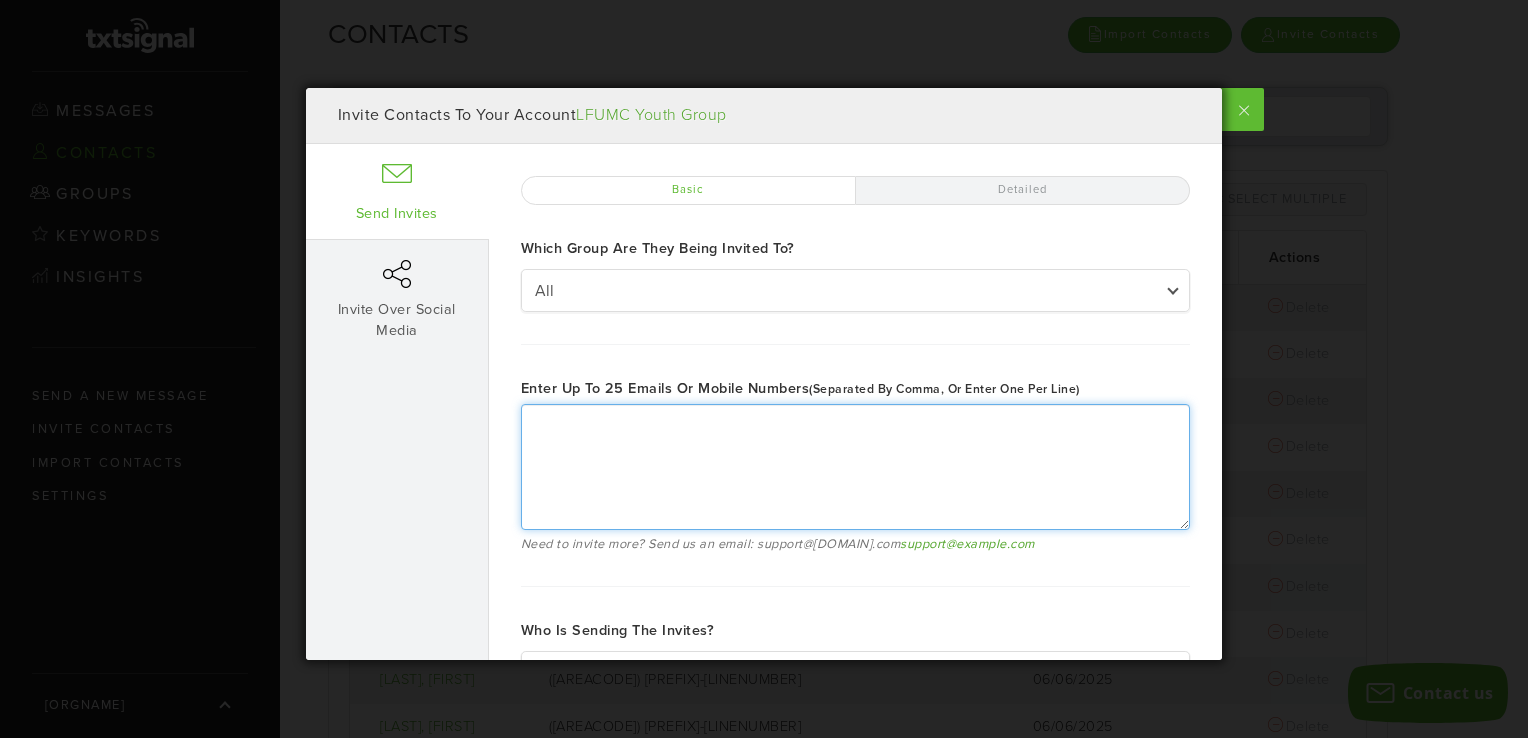 click on "Enter up to 25 emails or mobile numbers
(separated by comma, or enter one per line)" at bounding box center [855, 467] 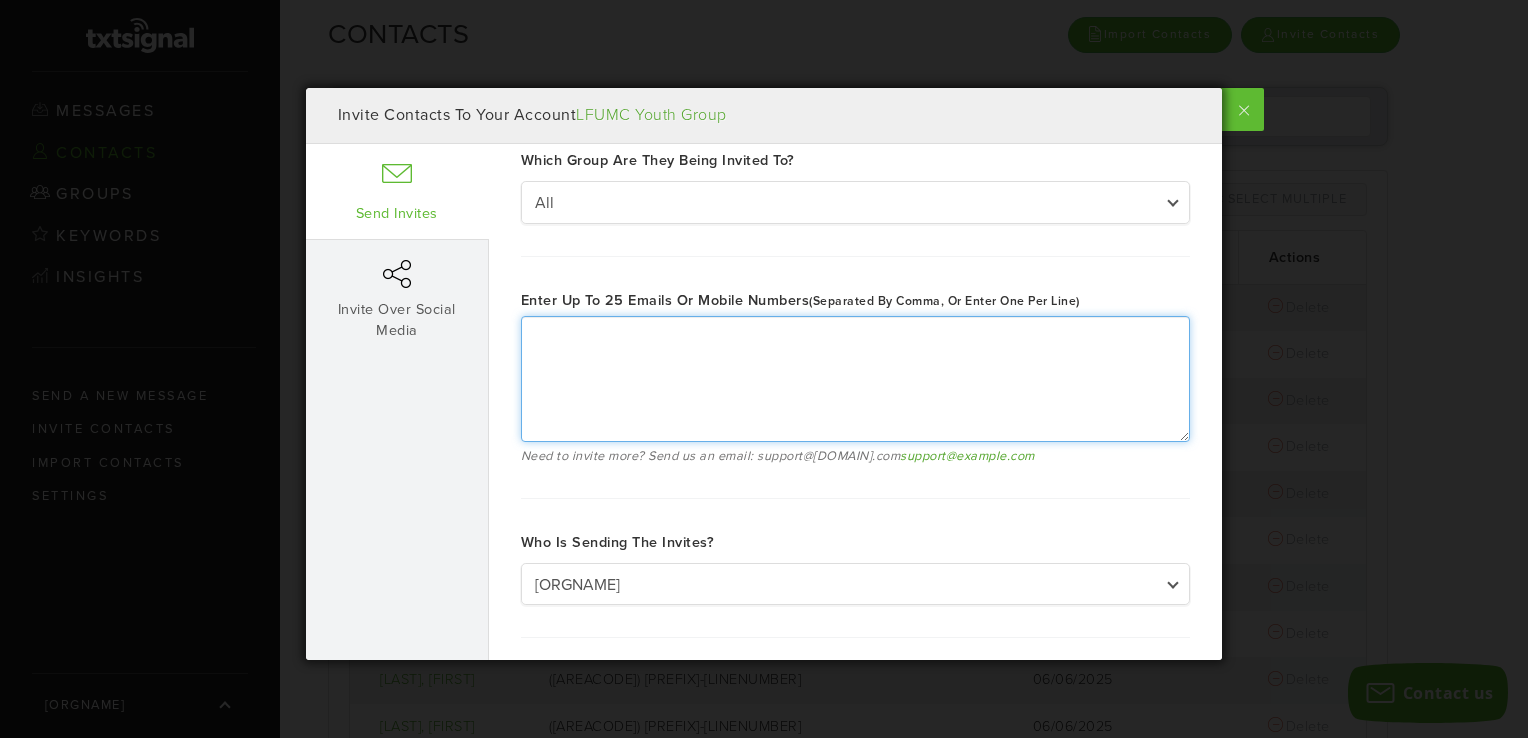 scroll, scrollTop: 0, scrollLeft: 0, axis: both 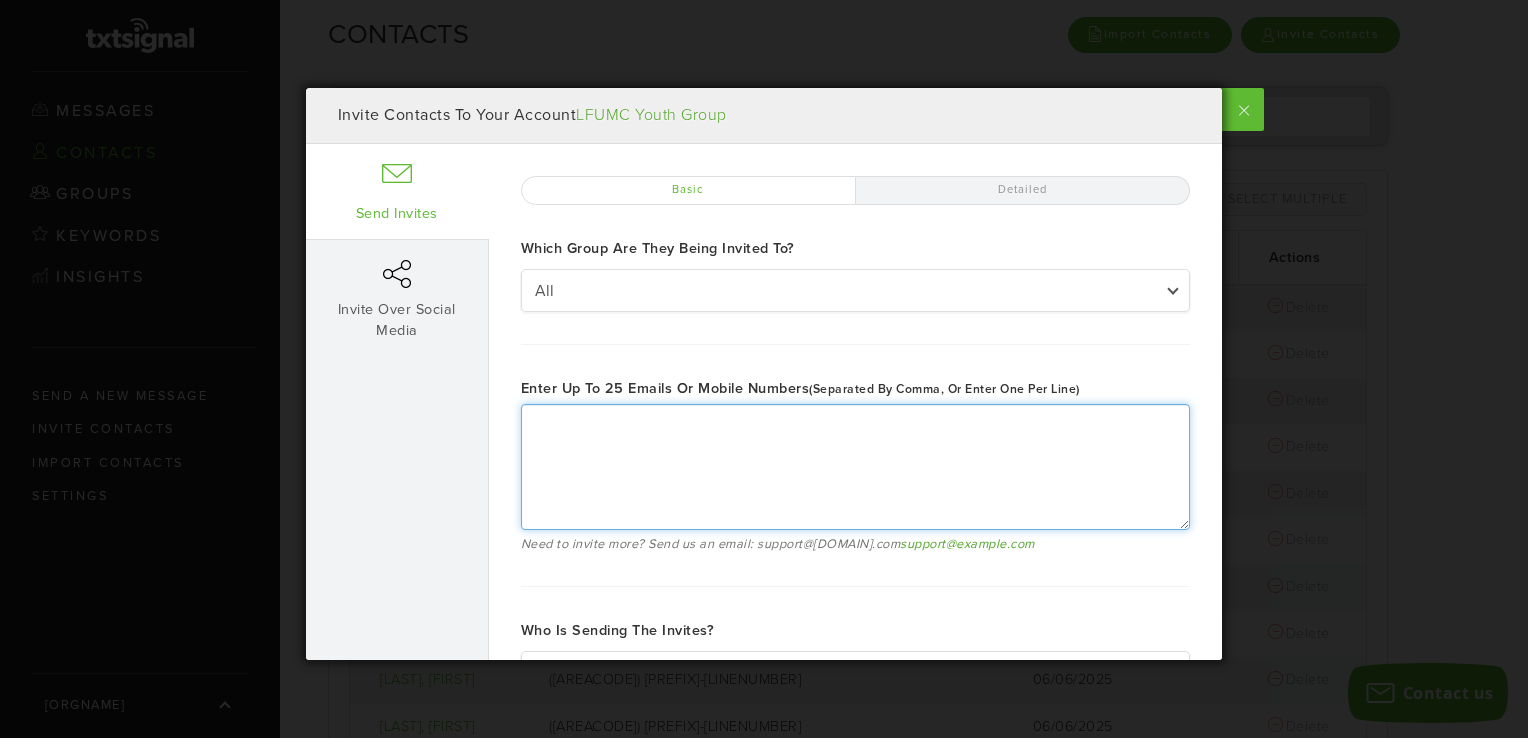 click on "Enter up to 25 emails or mobile numbers
(separated by comma, or enter one per line)" at bounding box center (855, 467) 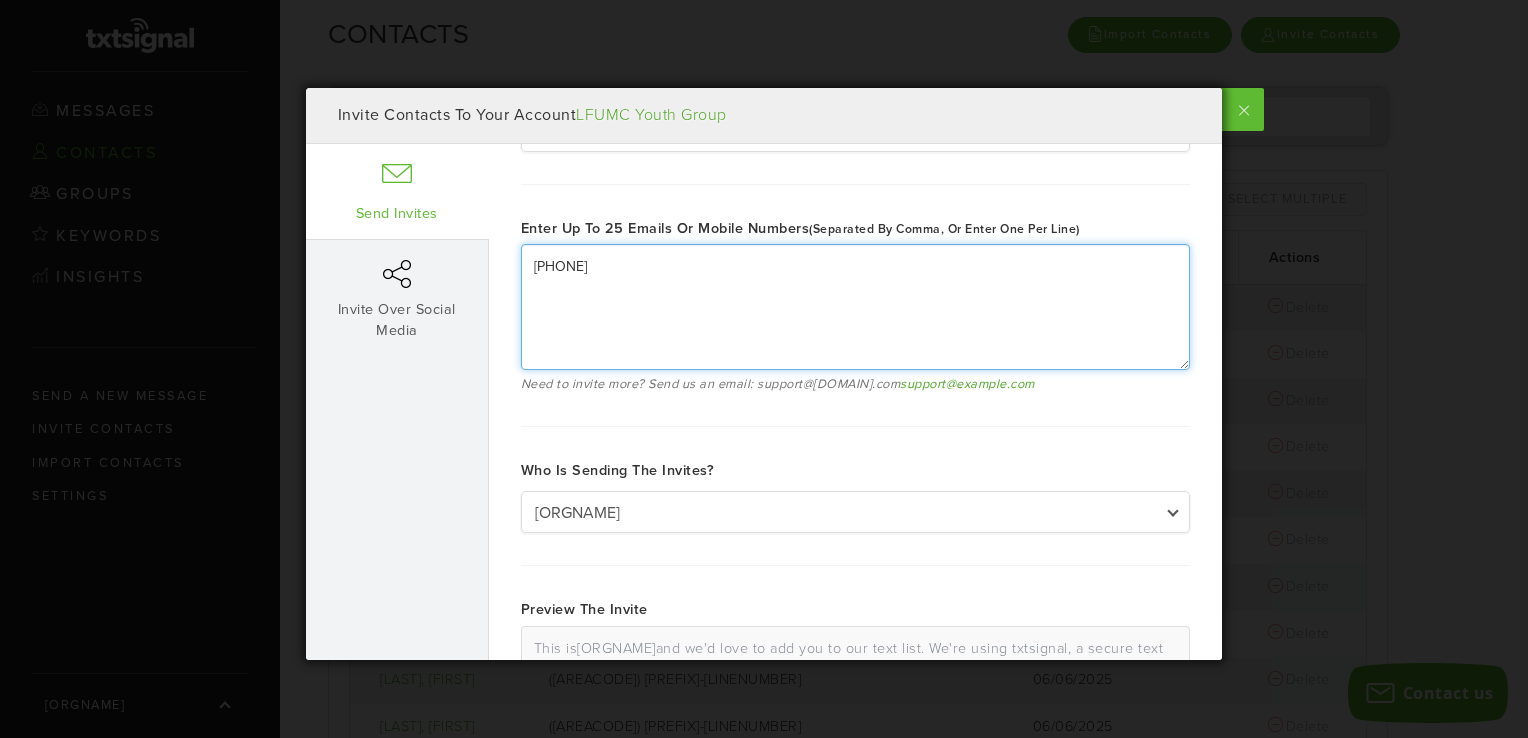 scroll, scrollTop: 178, scrollLeft: 0, axis: vertical 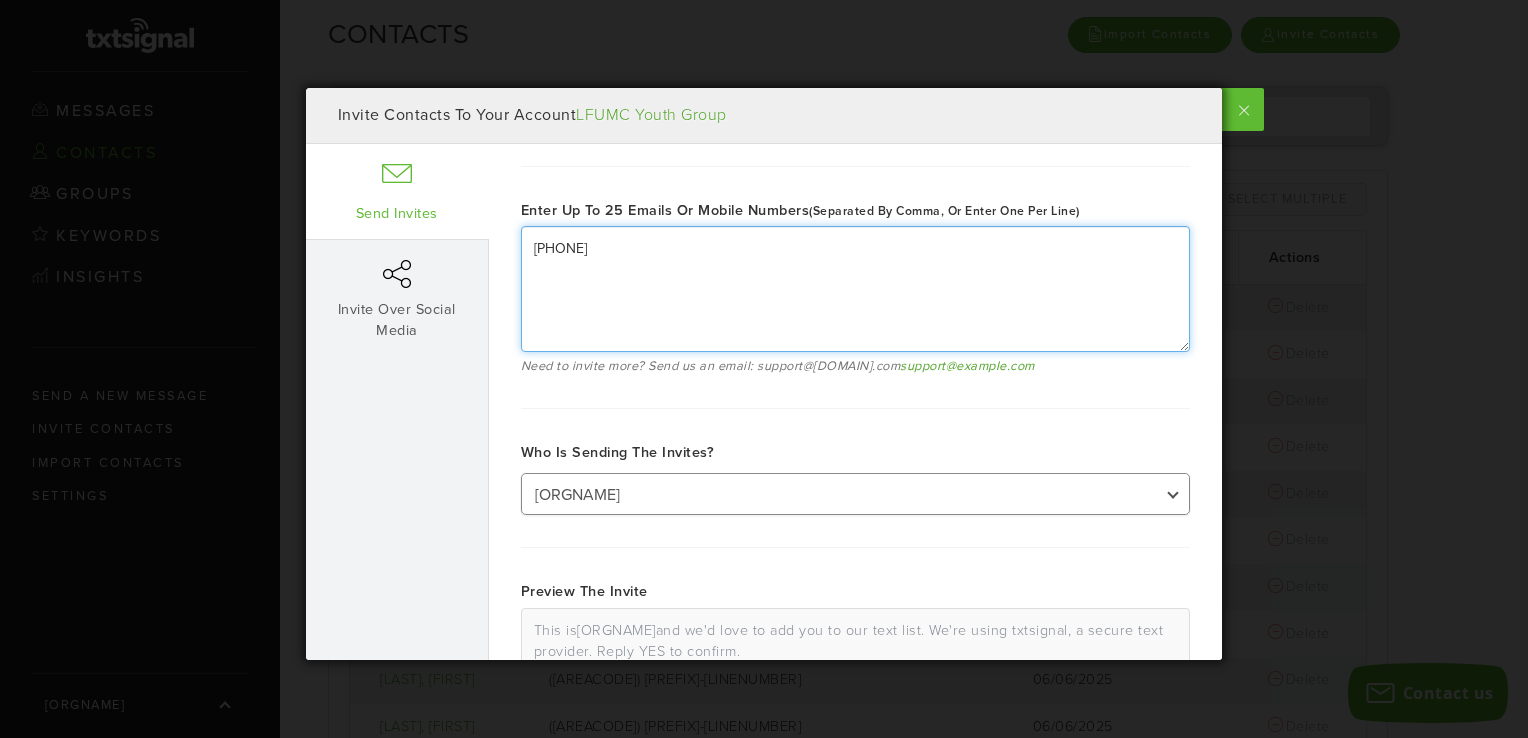type on "[PHONE]" 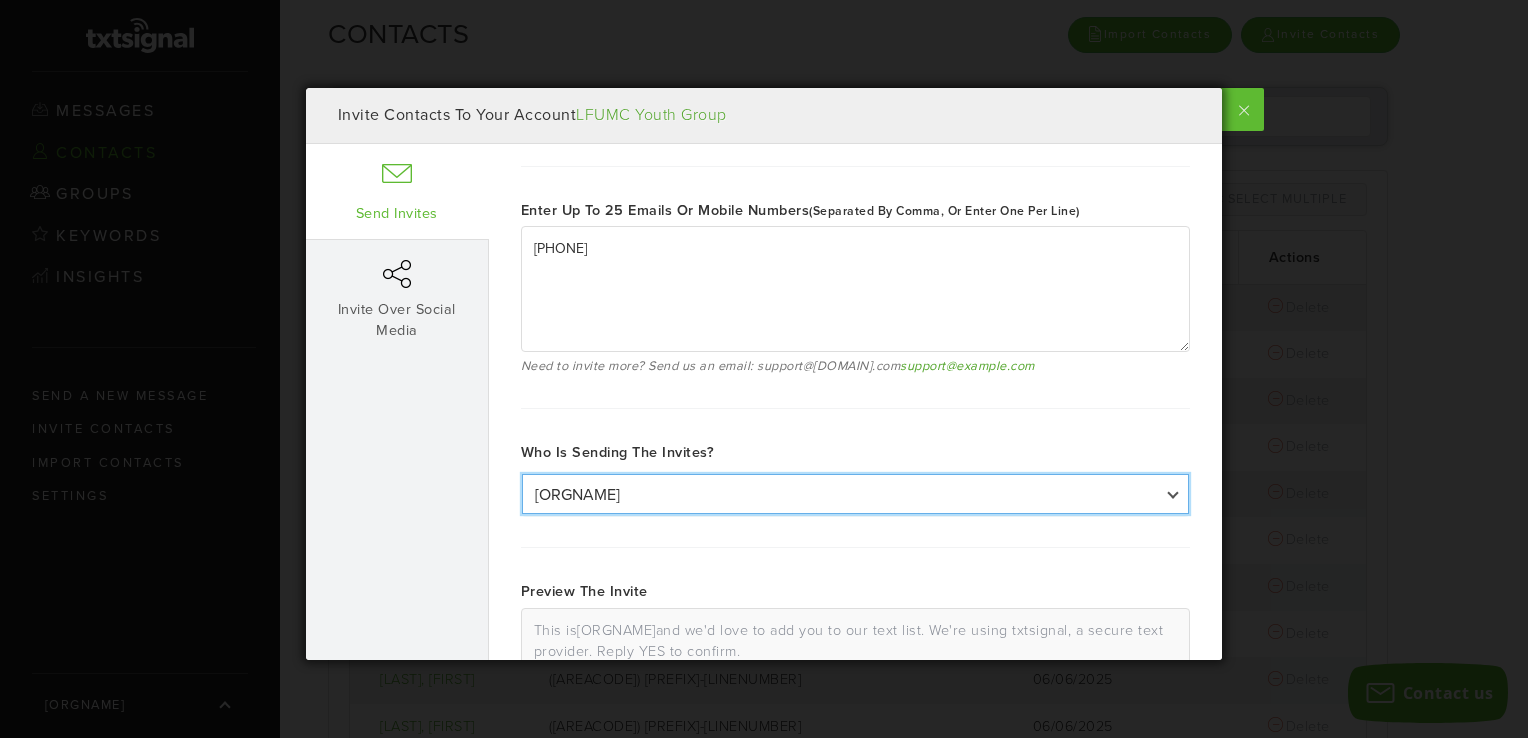 click on "[ORGNAME]
[FIRST]" at bounding box center [855, 494] 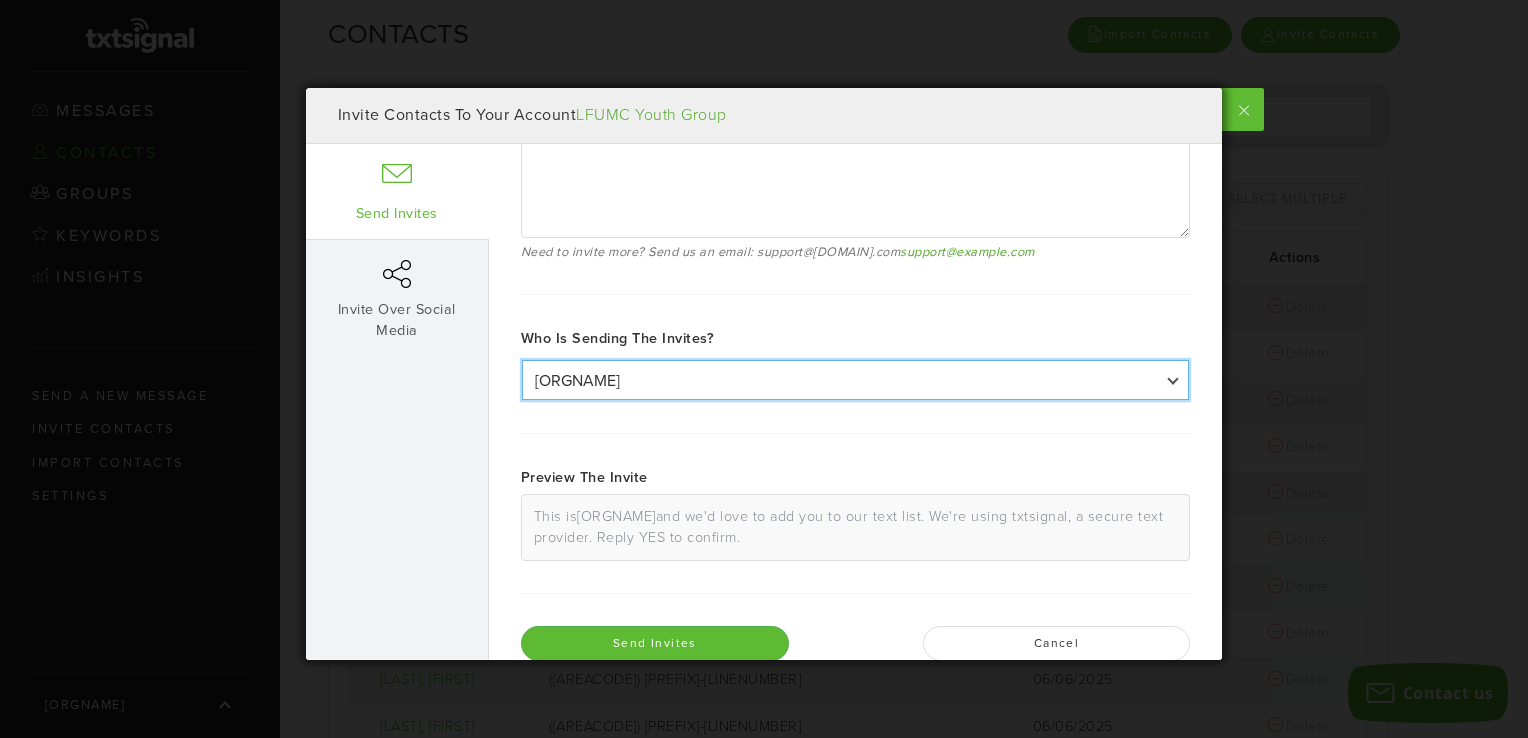 scroll, scrollTop: 318, scrollLeft: 0, axis: vertical 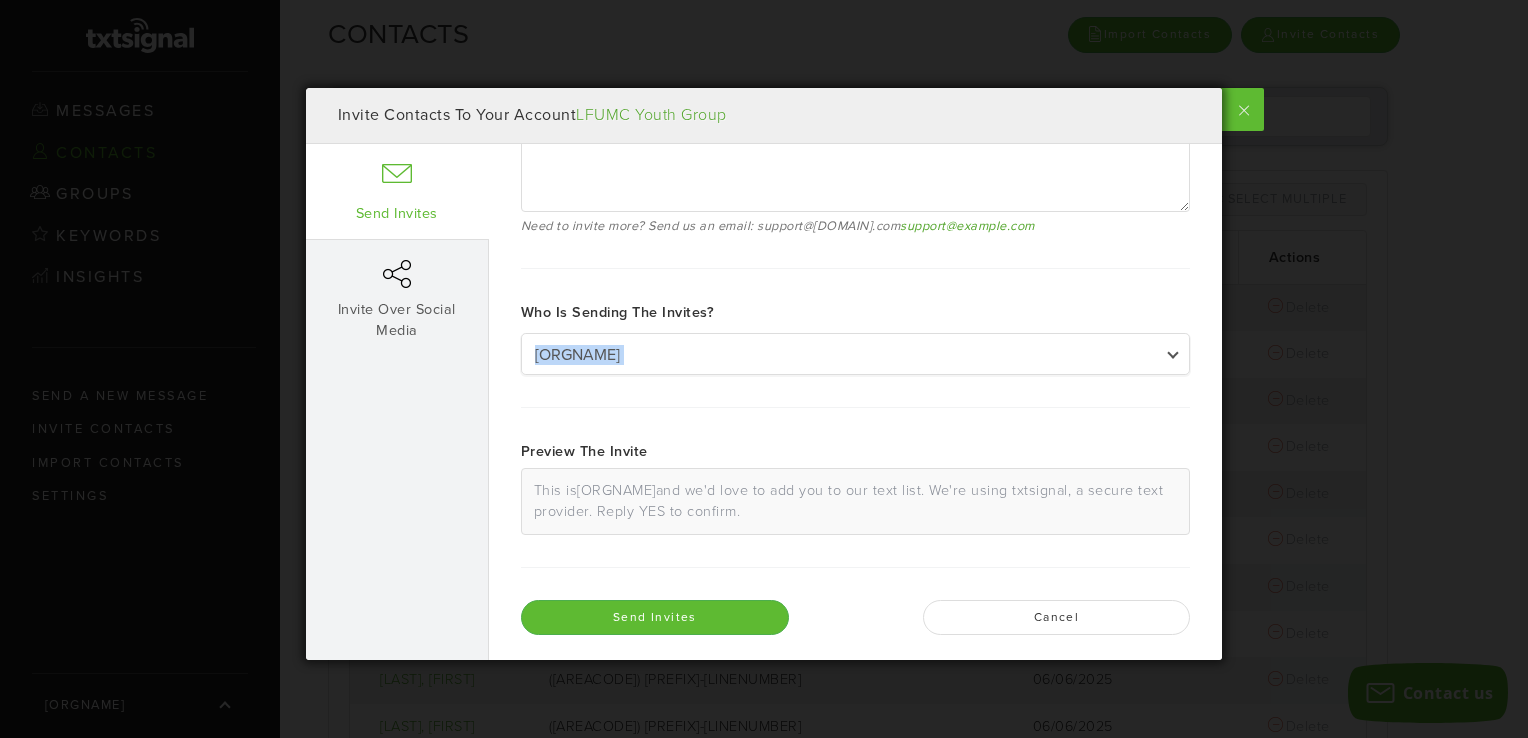 drag, startPoint x: 1210, startPoint y: 398, endPoint x: 1208, endPoint y: 273, distance: 125.016 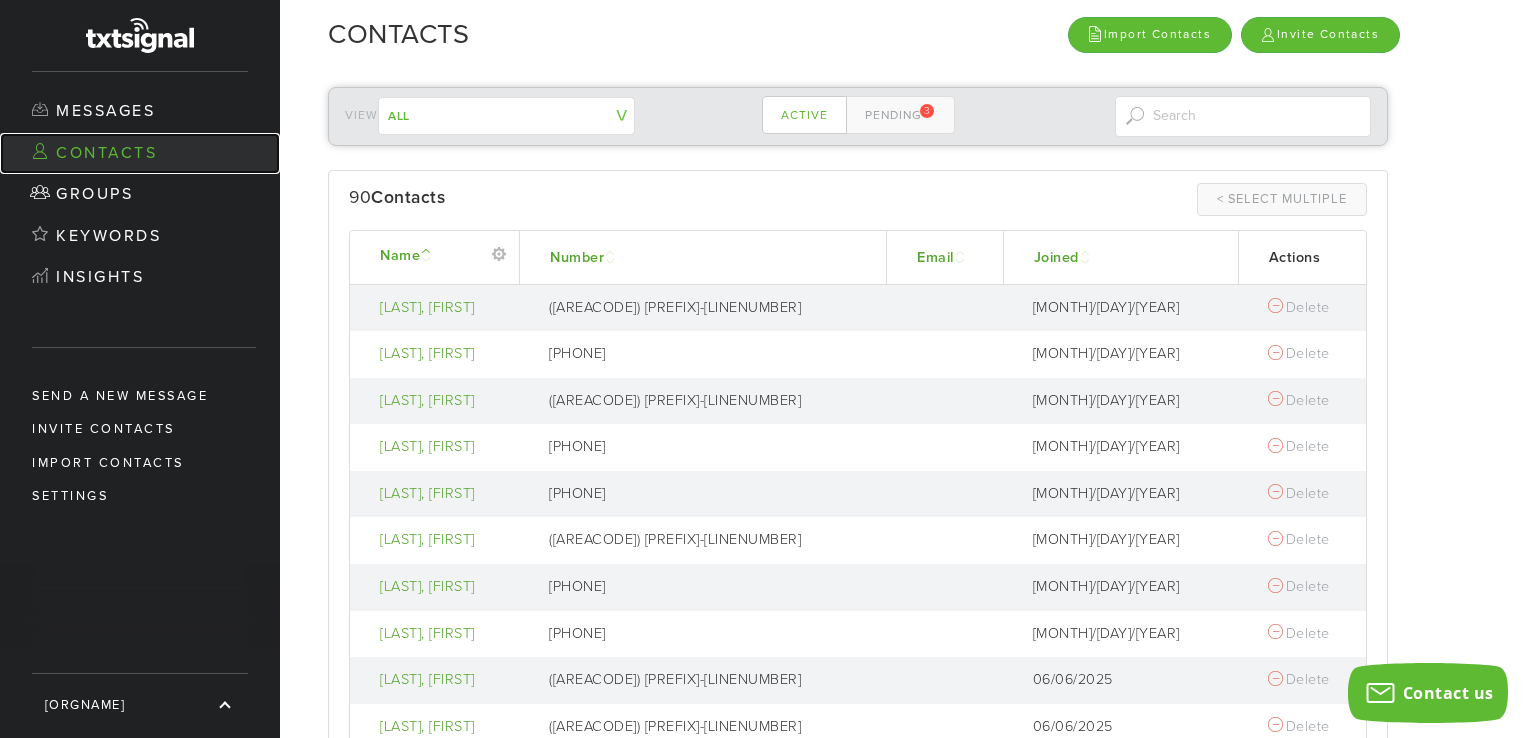 click on "Contacts" at bounding box center [140, 154] 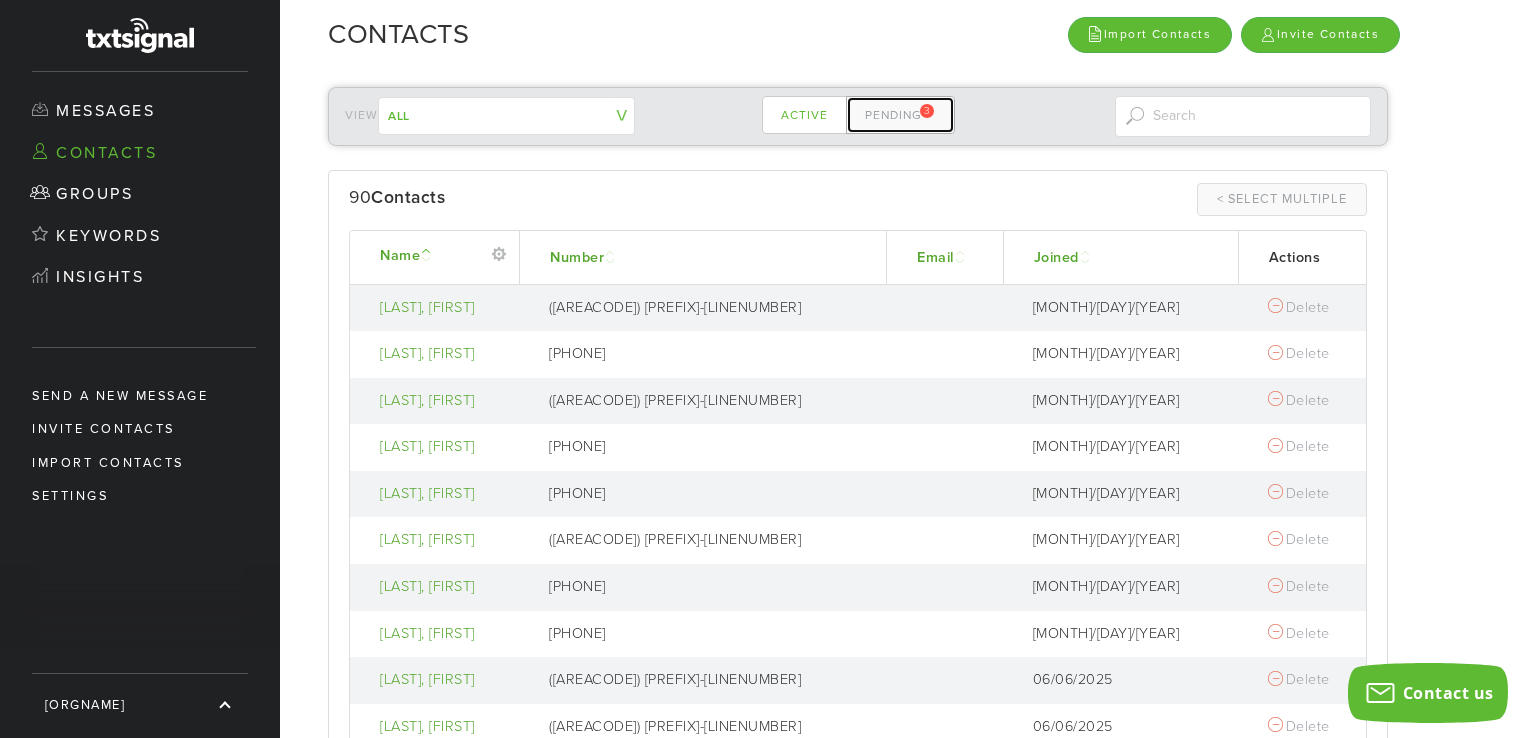 click on "Pending
3" at bounding box center [900, 115] 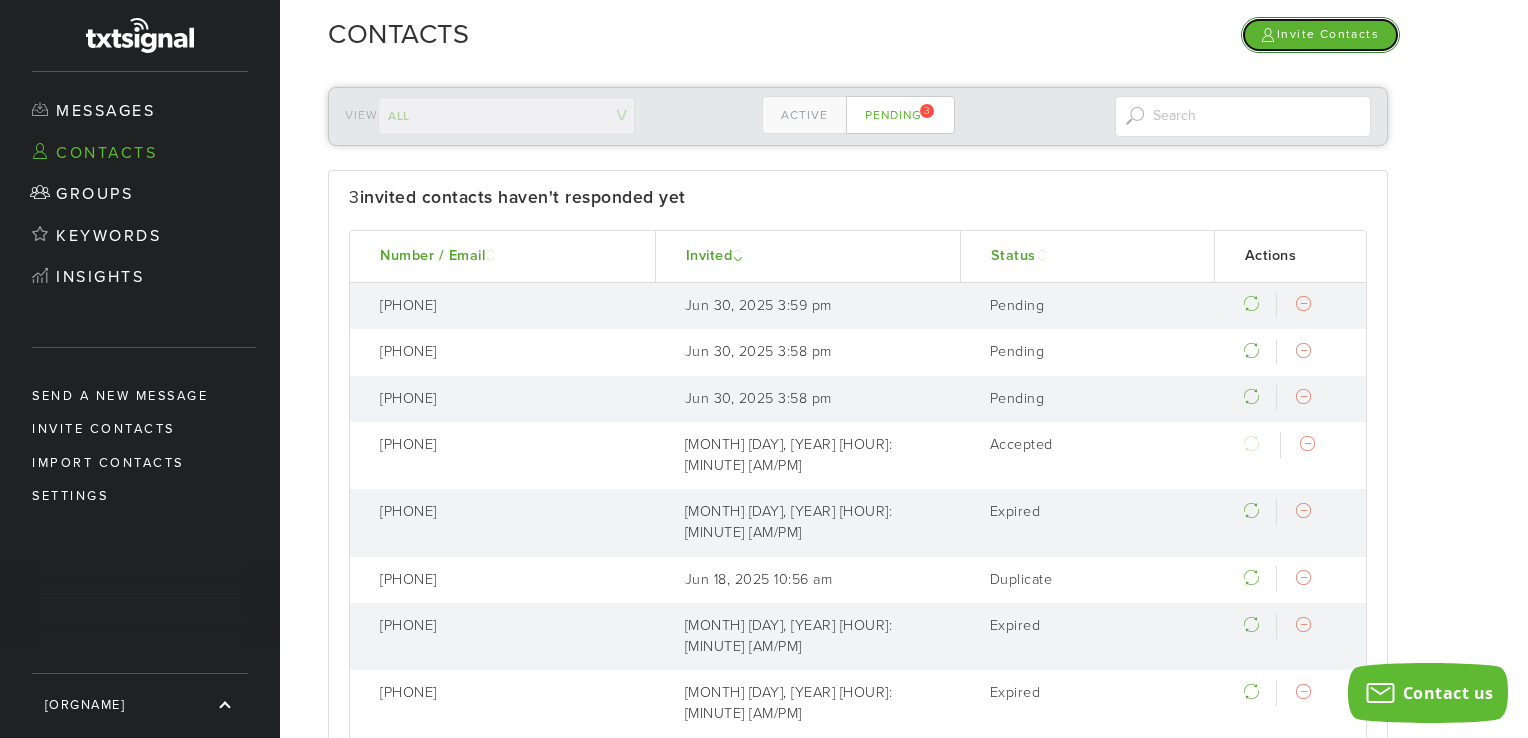 click on "Invite Contacts" at bounding box center (1320, 34) 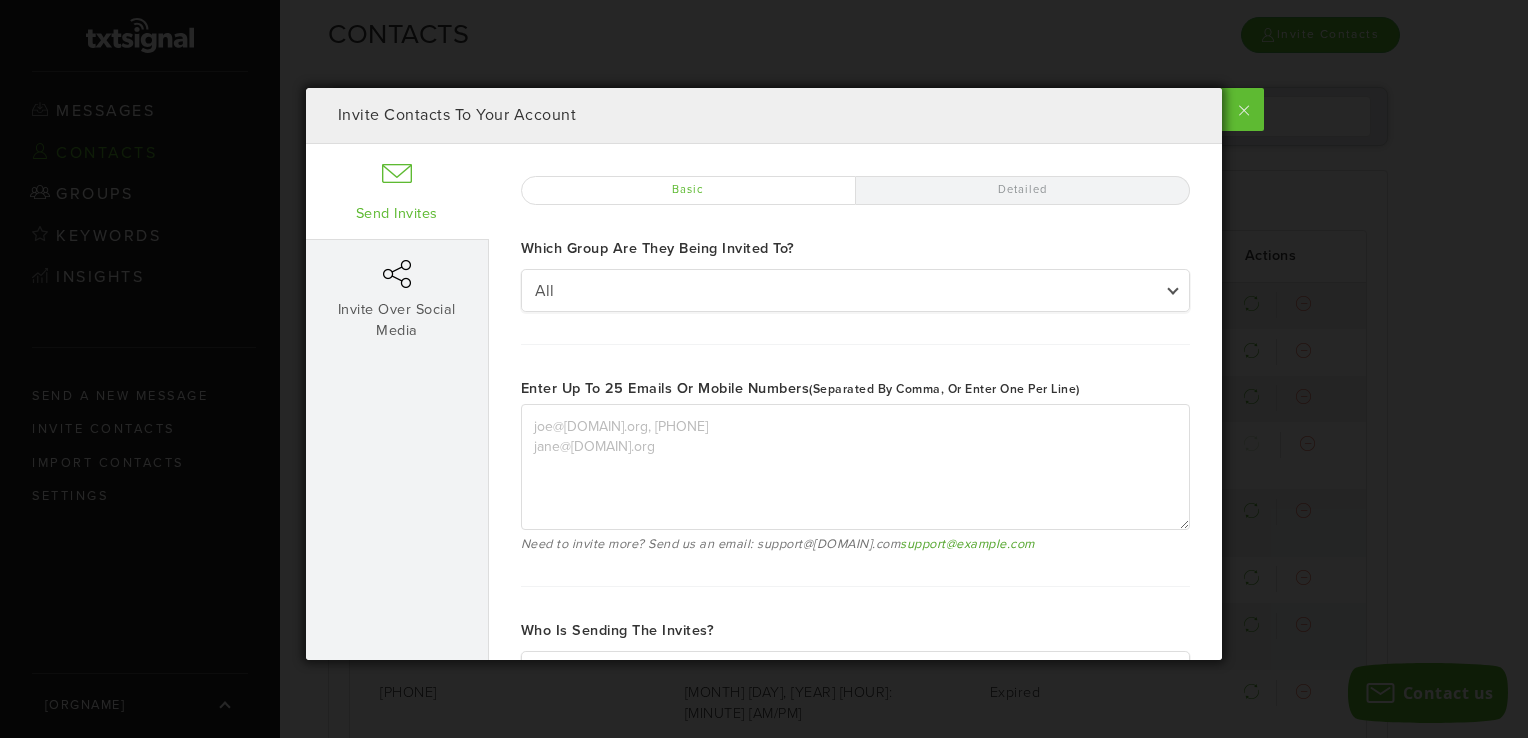 click on "joe@[DOMAIN].org, [PHONE]
jane@[DOMAIN].org" at bounding box center [855, 402] 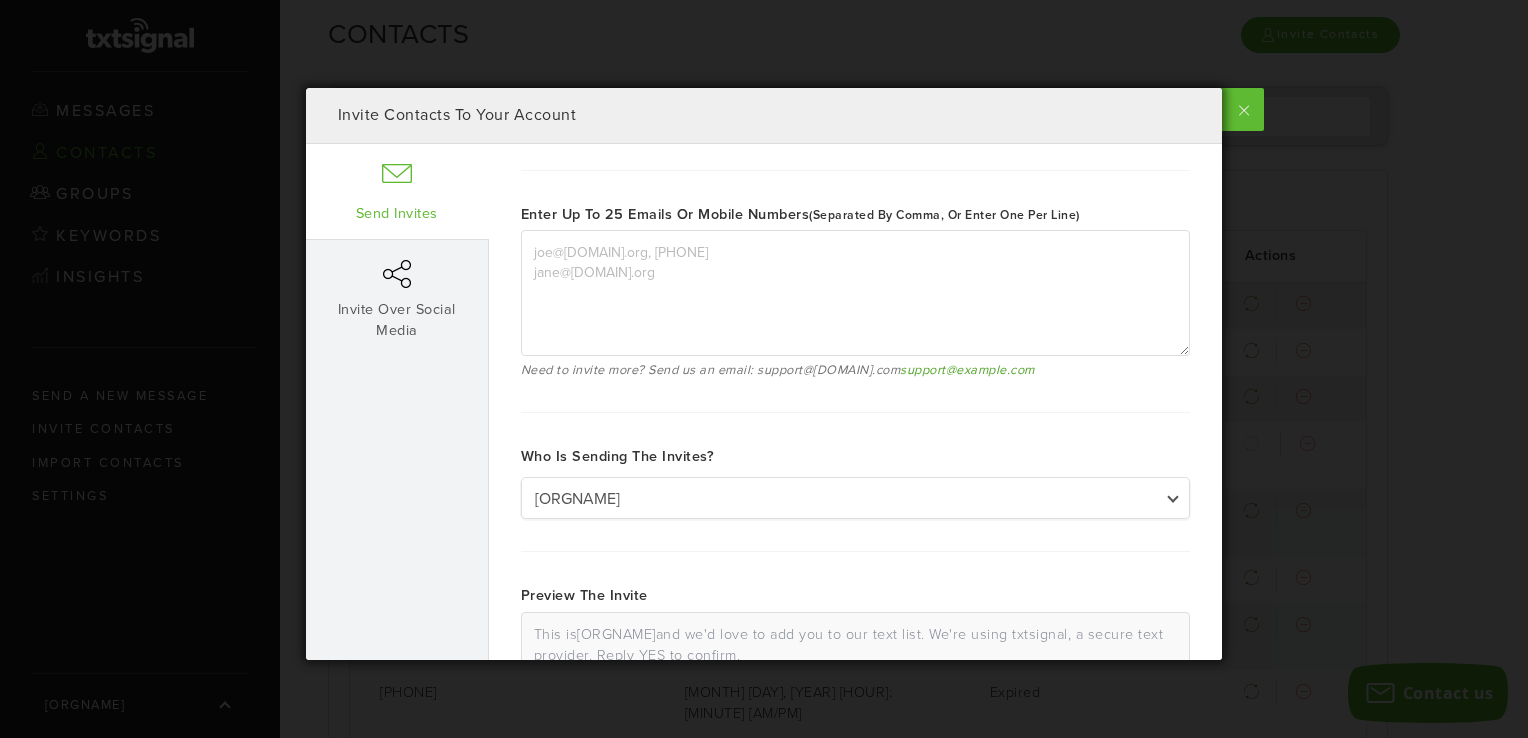 scroll, scrollTop: 0, scrollLeft: 0, axis: both 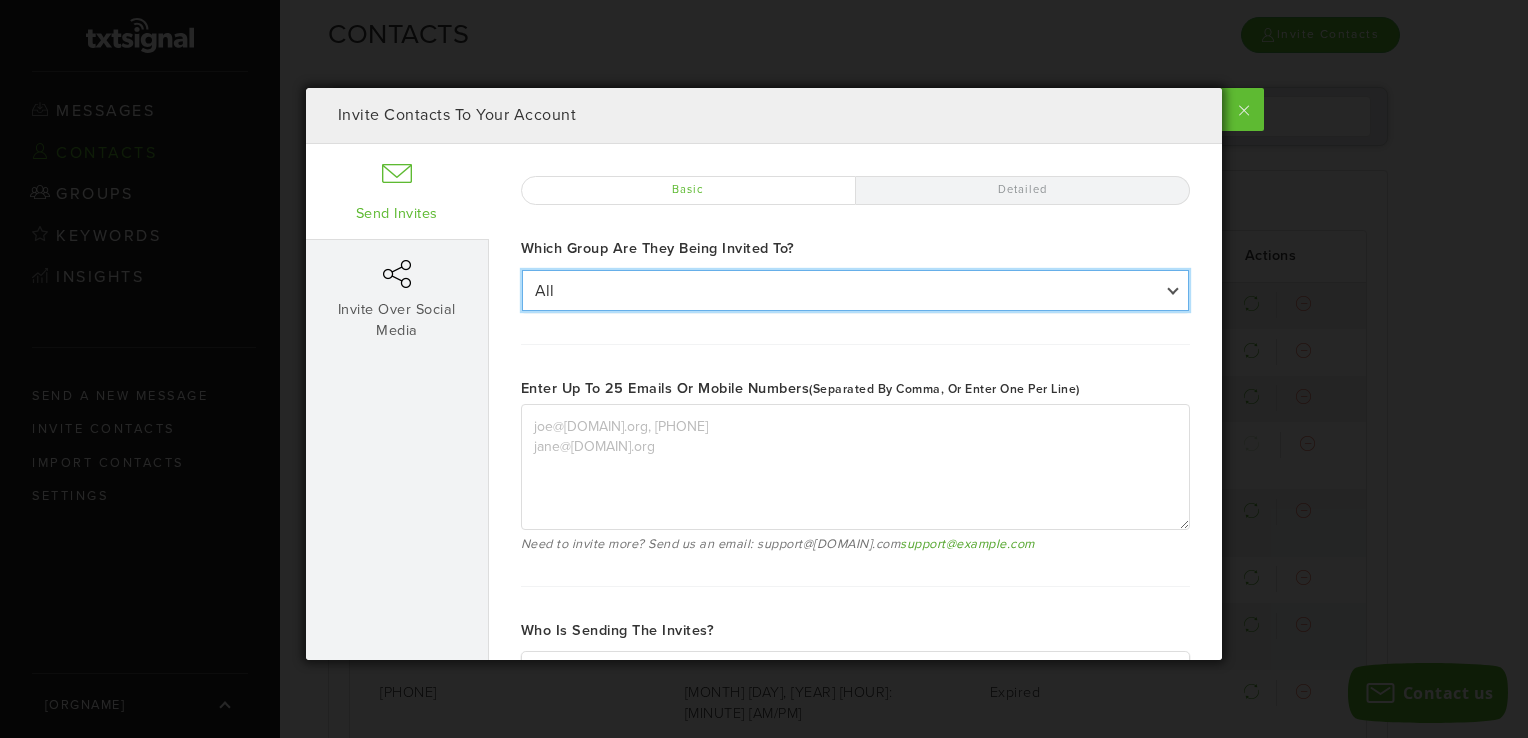 click on "All
All
Church Council
Finance
FUMC Mbrs
FUMC Mbrs 2
FUMC Mbrs 3
LFUMC Youth Group
Outreach-Hospitality
Staff
Staff/Parish
Trustees" at bounding box center (855, 290) 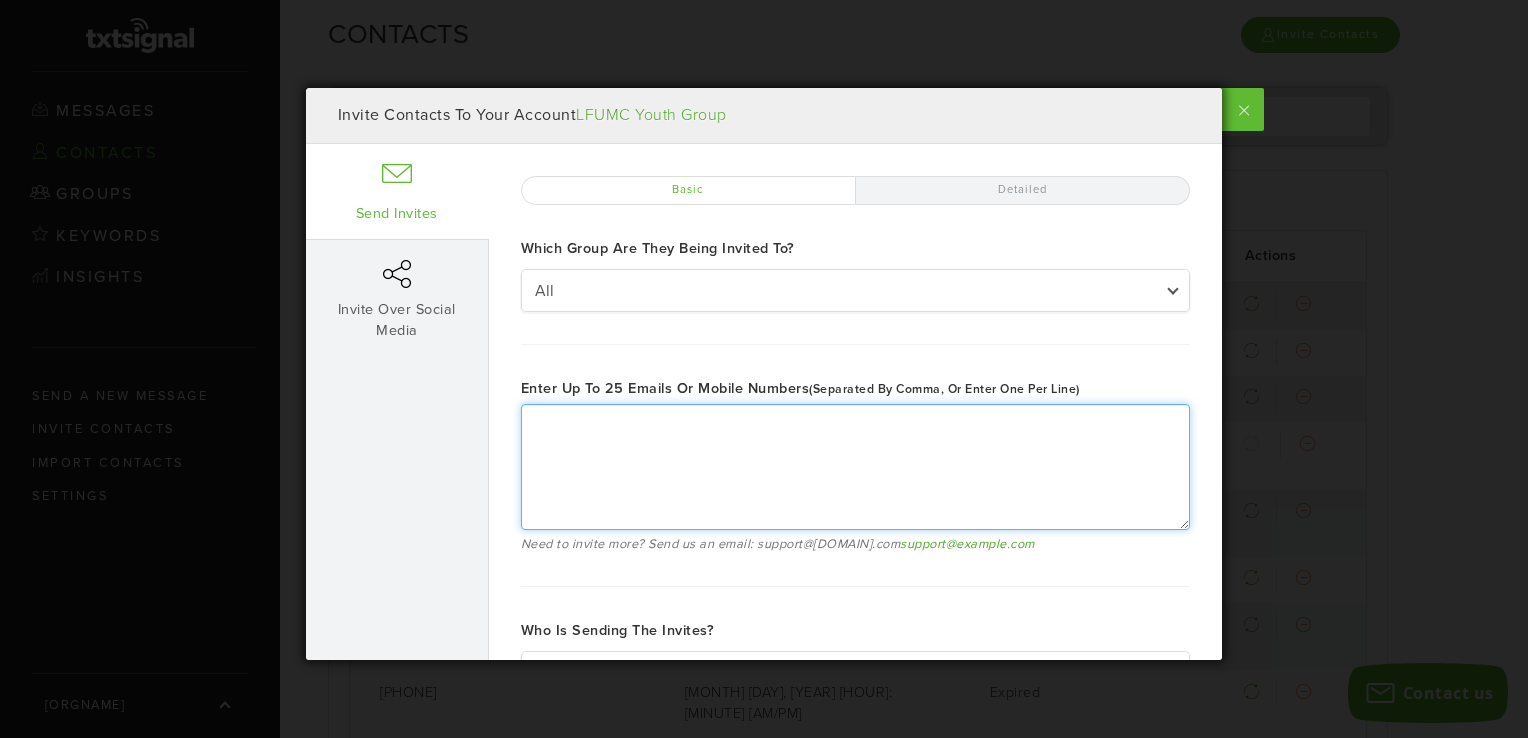 click on "Enter up to 25 emails or mobile numbers
(separated by comma, or enter one per line)" at bounding box center [855, 467] 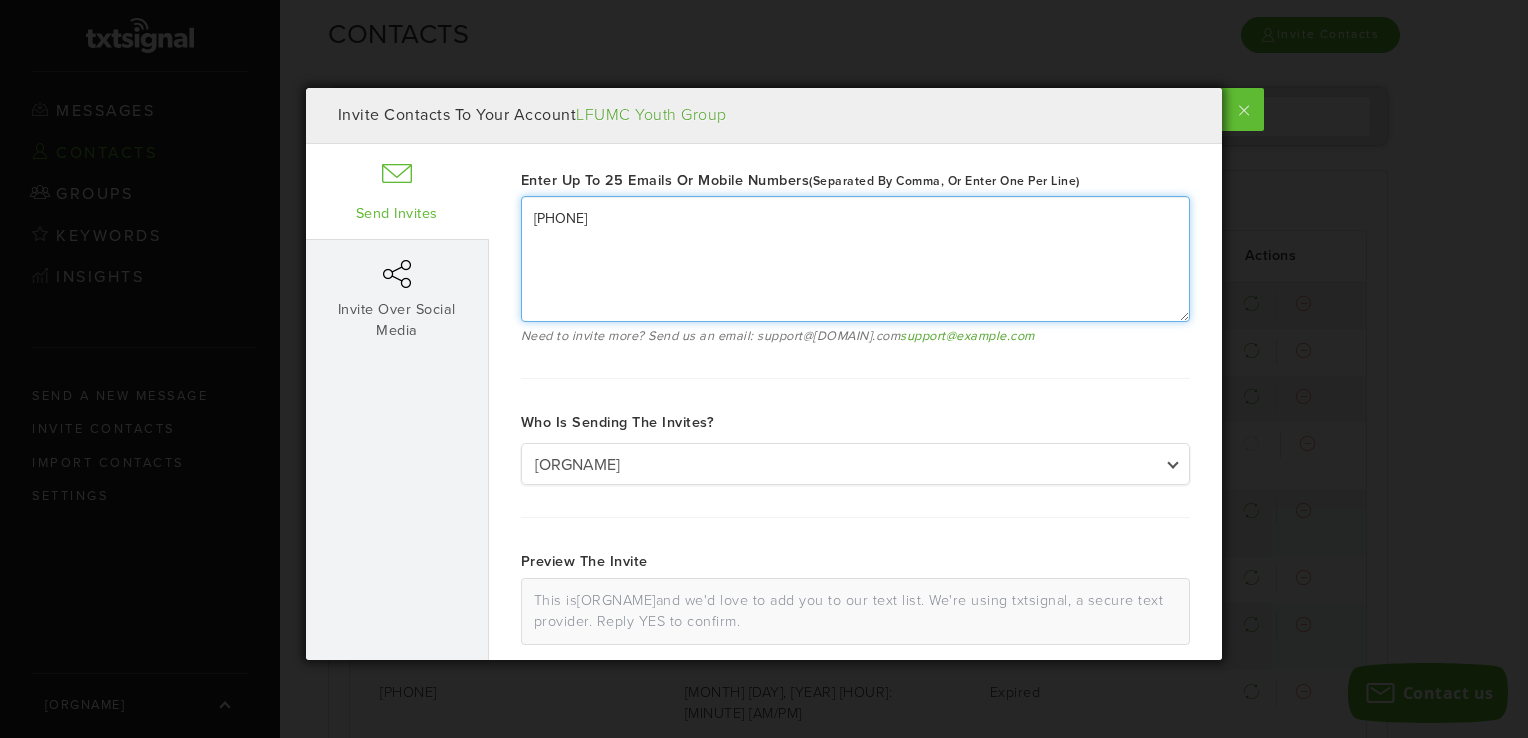 scroll, scrollTop: 222, scrollLeft: 0, axis: vertical 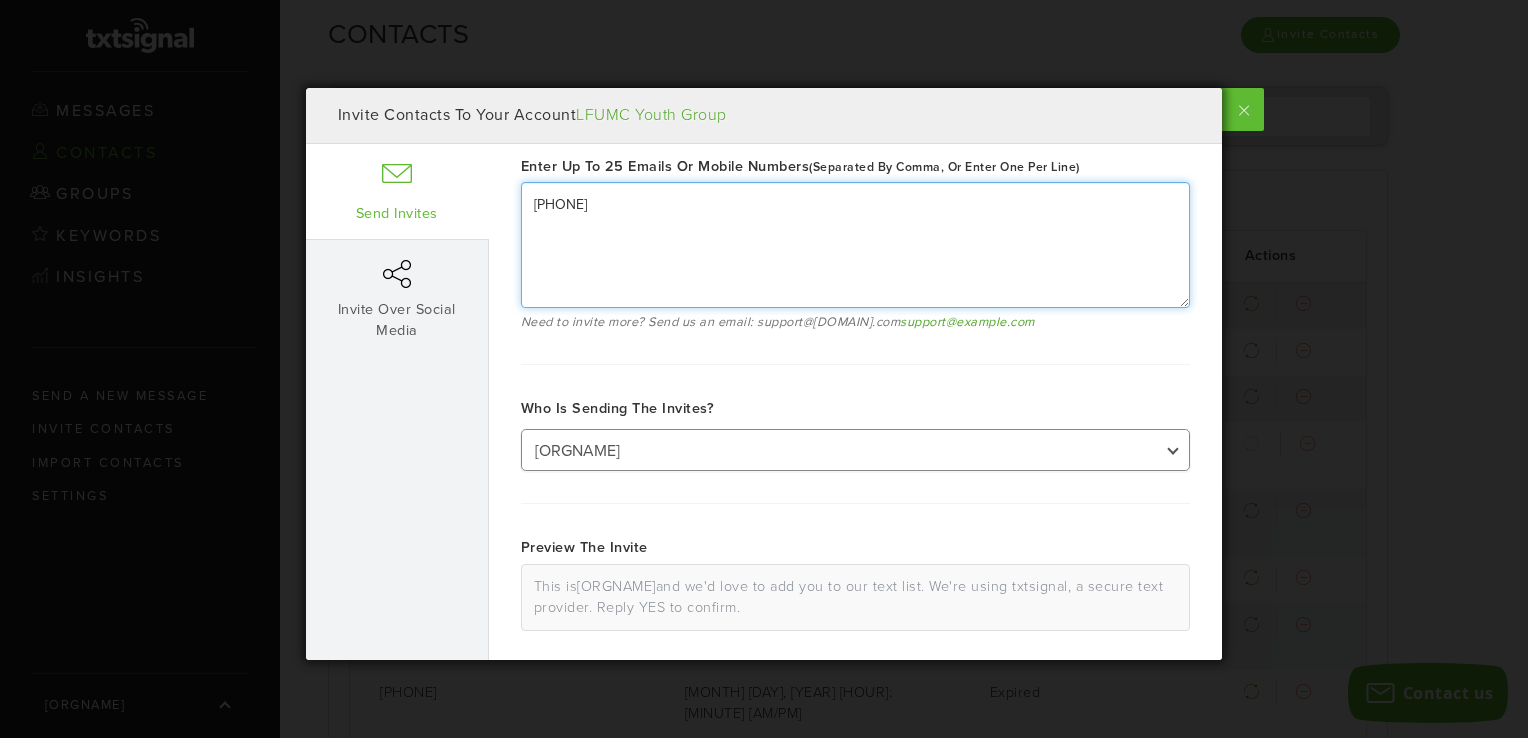 type on "[PHONE]" 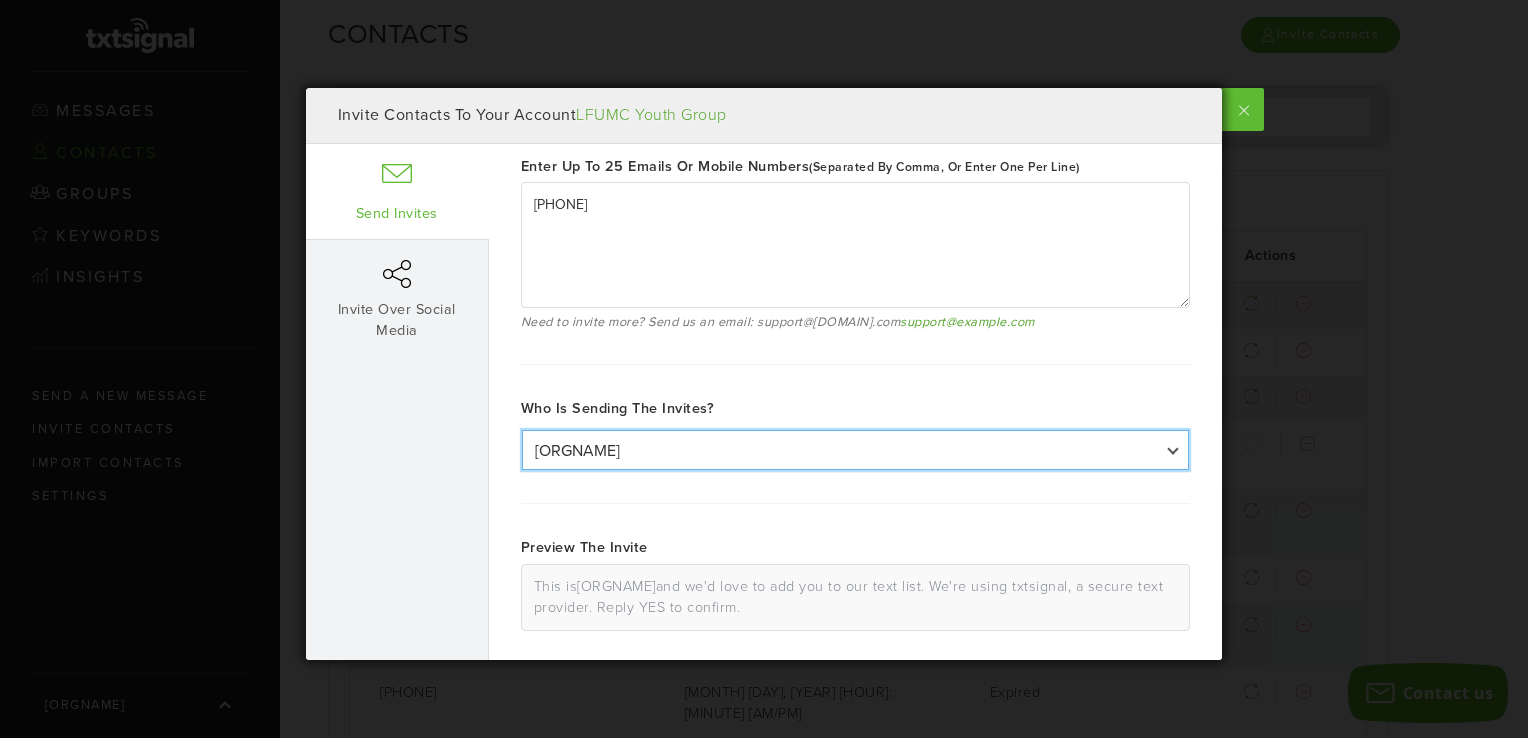 click on "[ORGNAME]
[FIRST]" at bounding box center (855, 450) 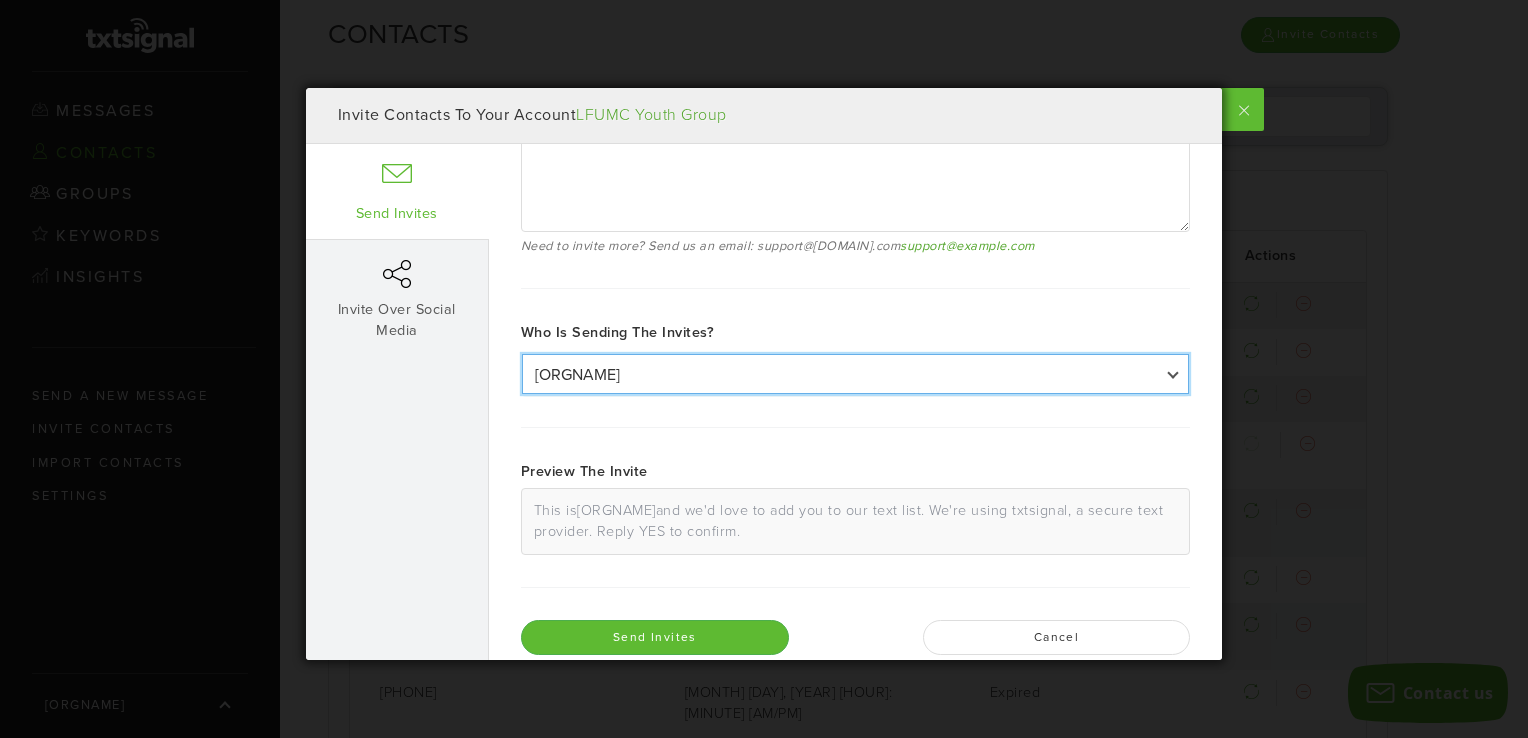 scroll, scrollTop: 318, scrollLeft: 0, axis: vertical 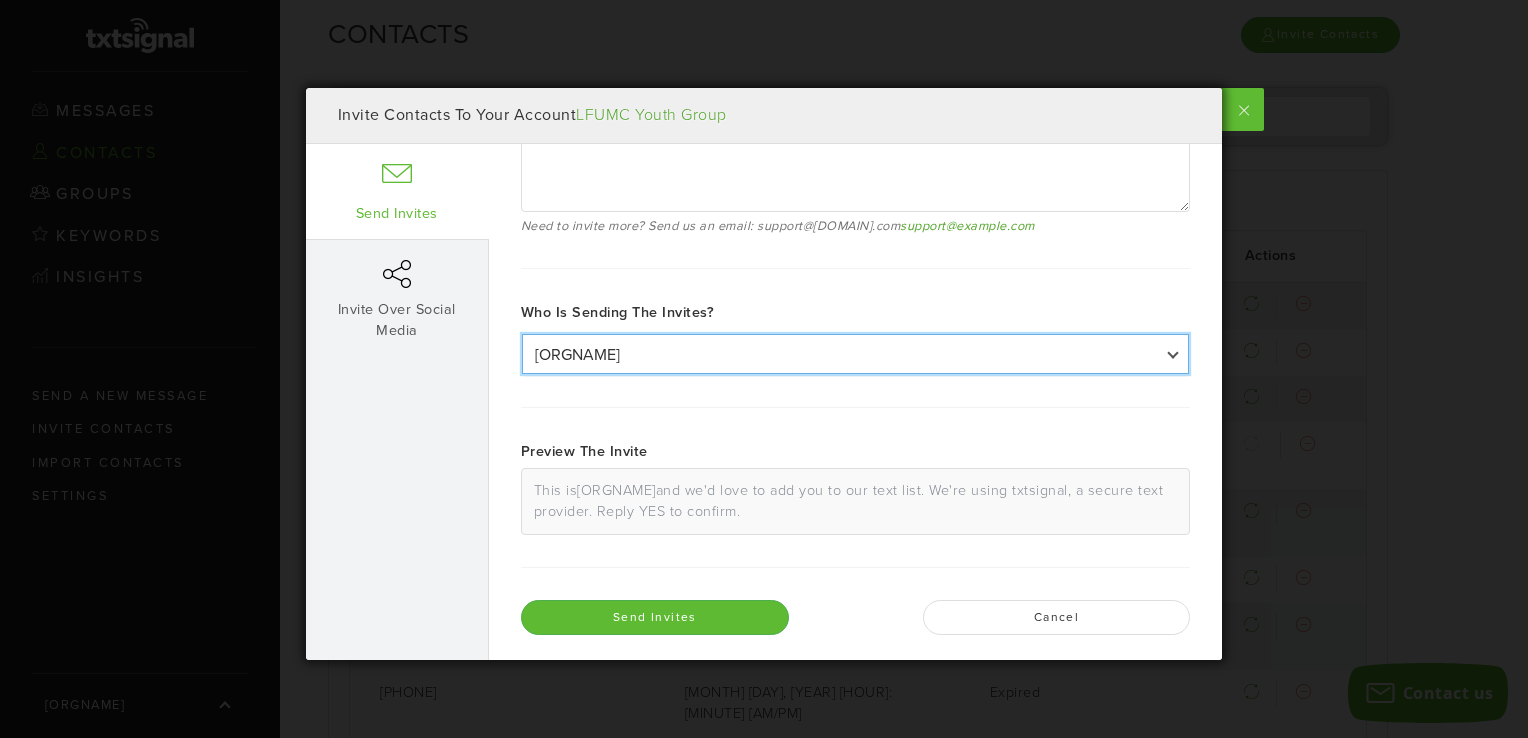 click on "[ORGNAME]
[FIRST]" at bounding box center (855, 354) 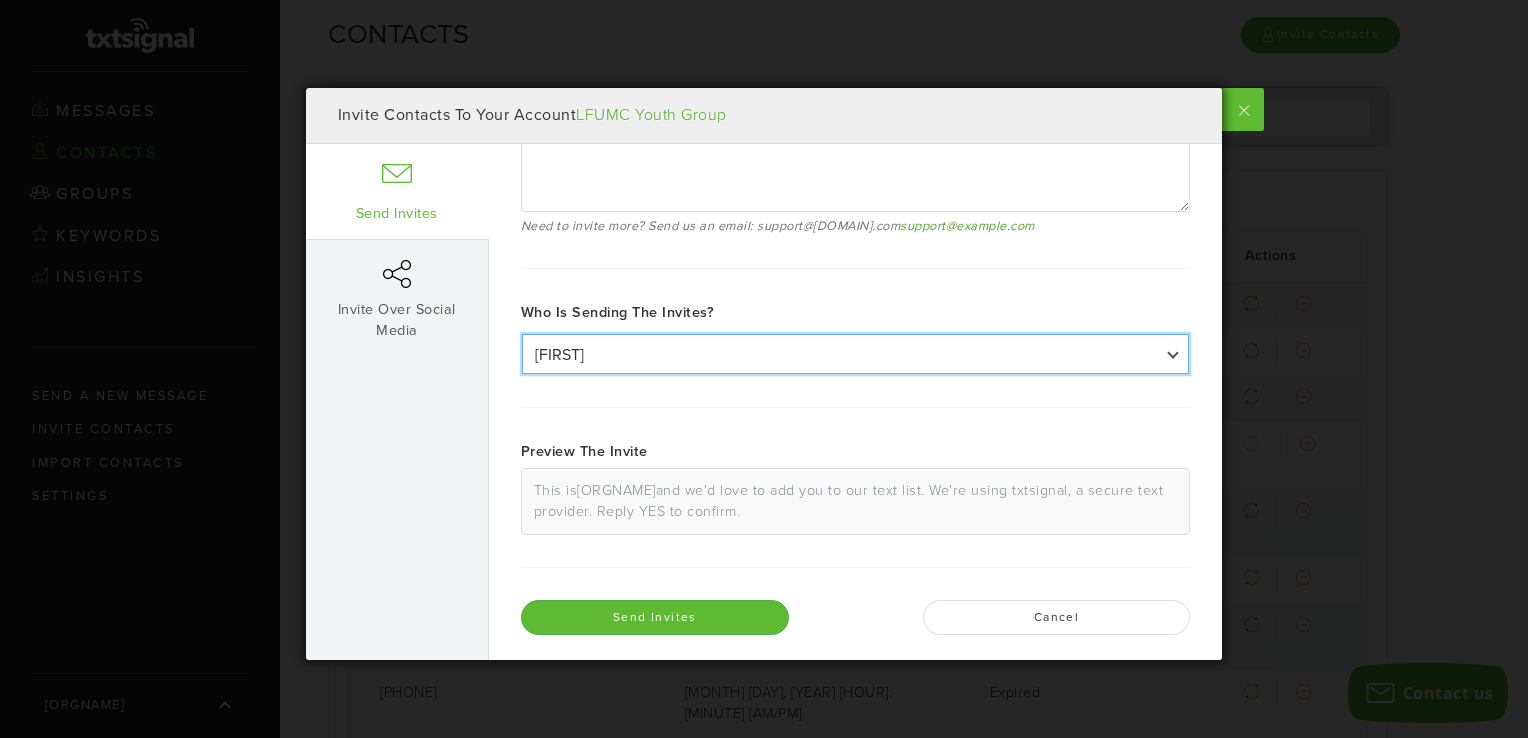 click on "[ORGNAME]
[FIRST]" at bounding box center [855, 354] 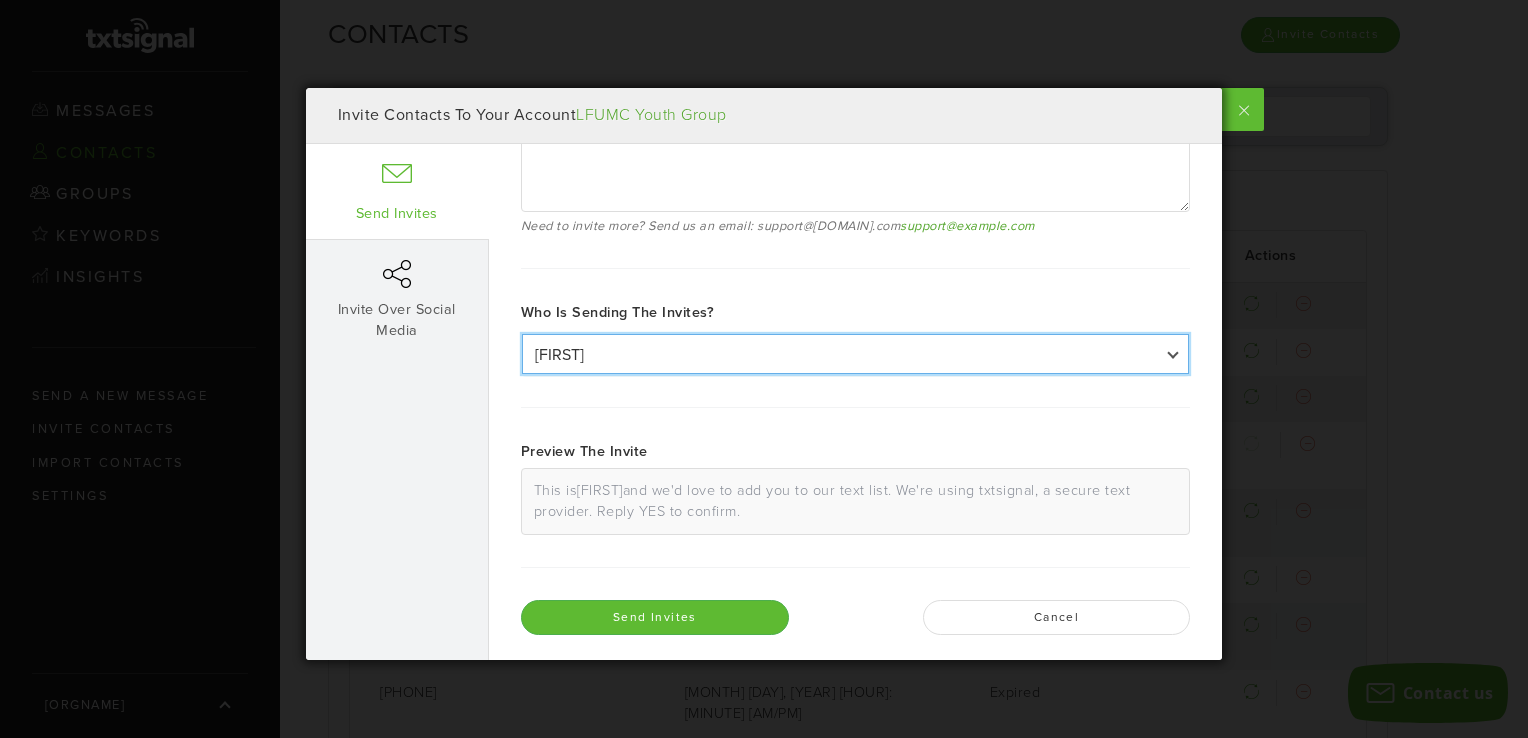 click on "[ORGNAME]
[FIRST]" at bounding box center [855, 354] 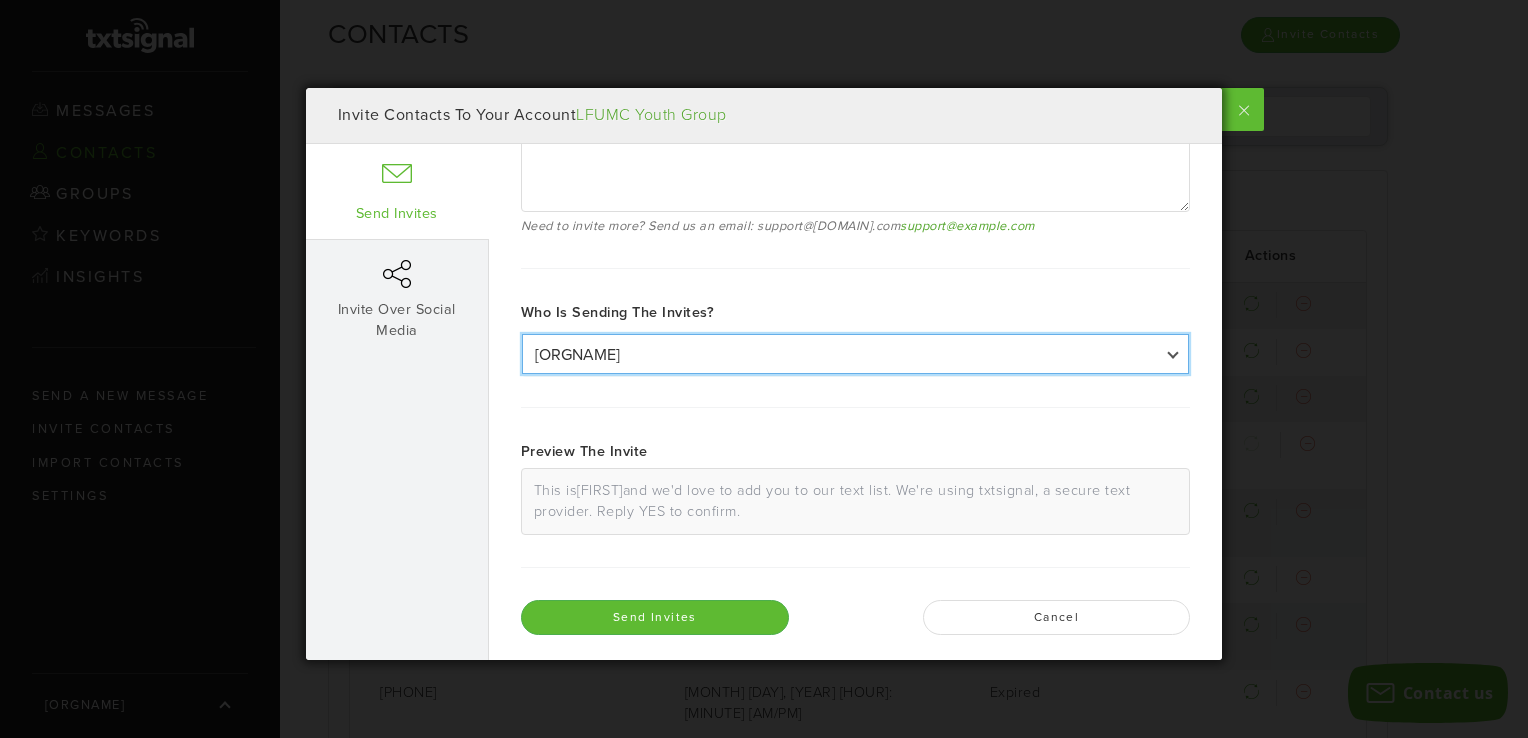 click on "[ORGNAME]
[FIRST]" at bounding box center (855, 354) 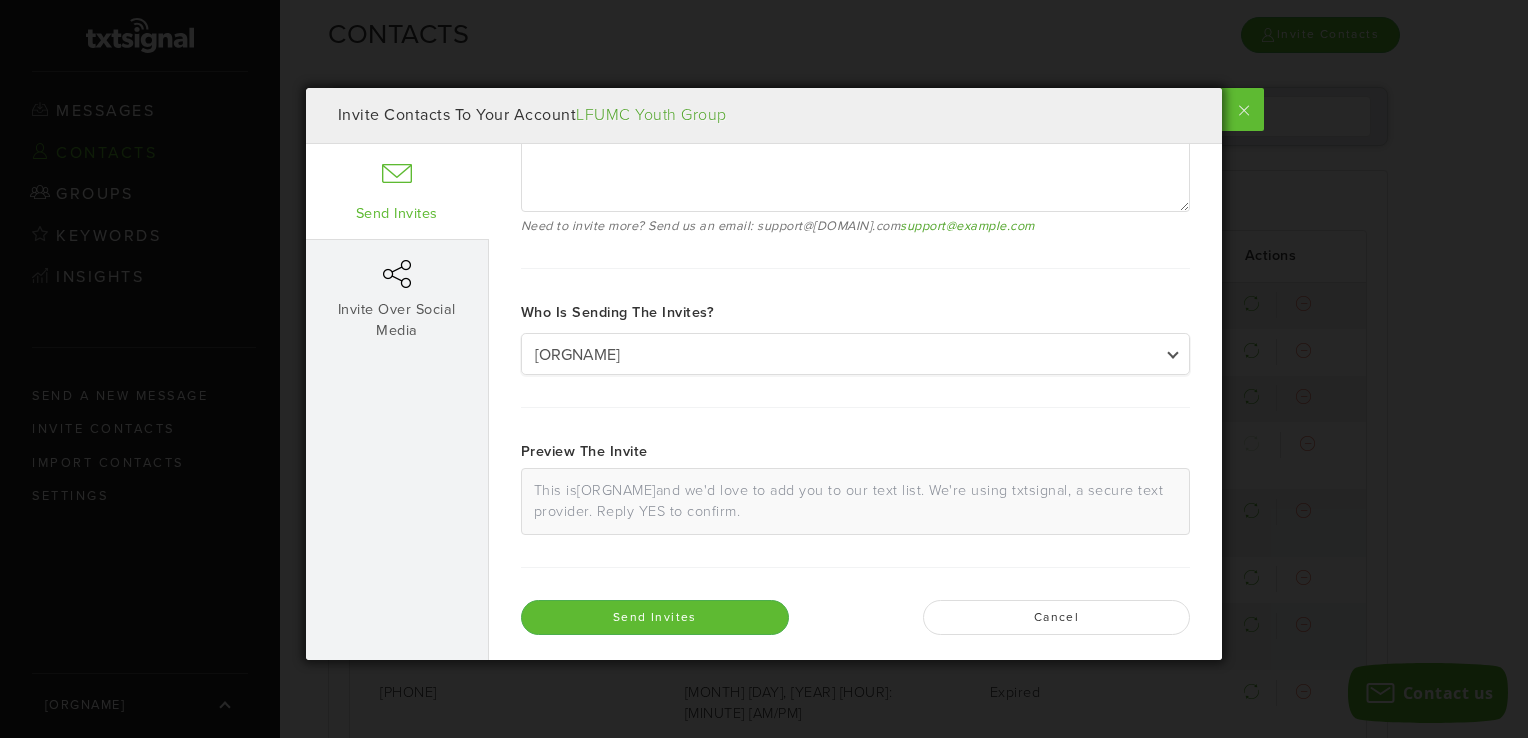 click on "This is
Lewisburg Firs..
and we'd love to add you to our text list.
We're using txtsignal, a secure text provider.
Reply YES to confirm." at bounding box center [855, 501] 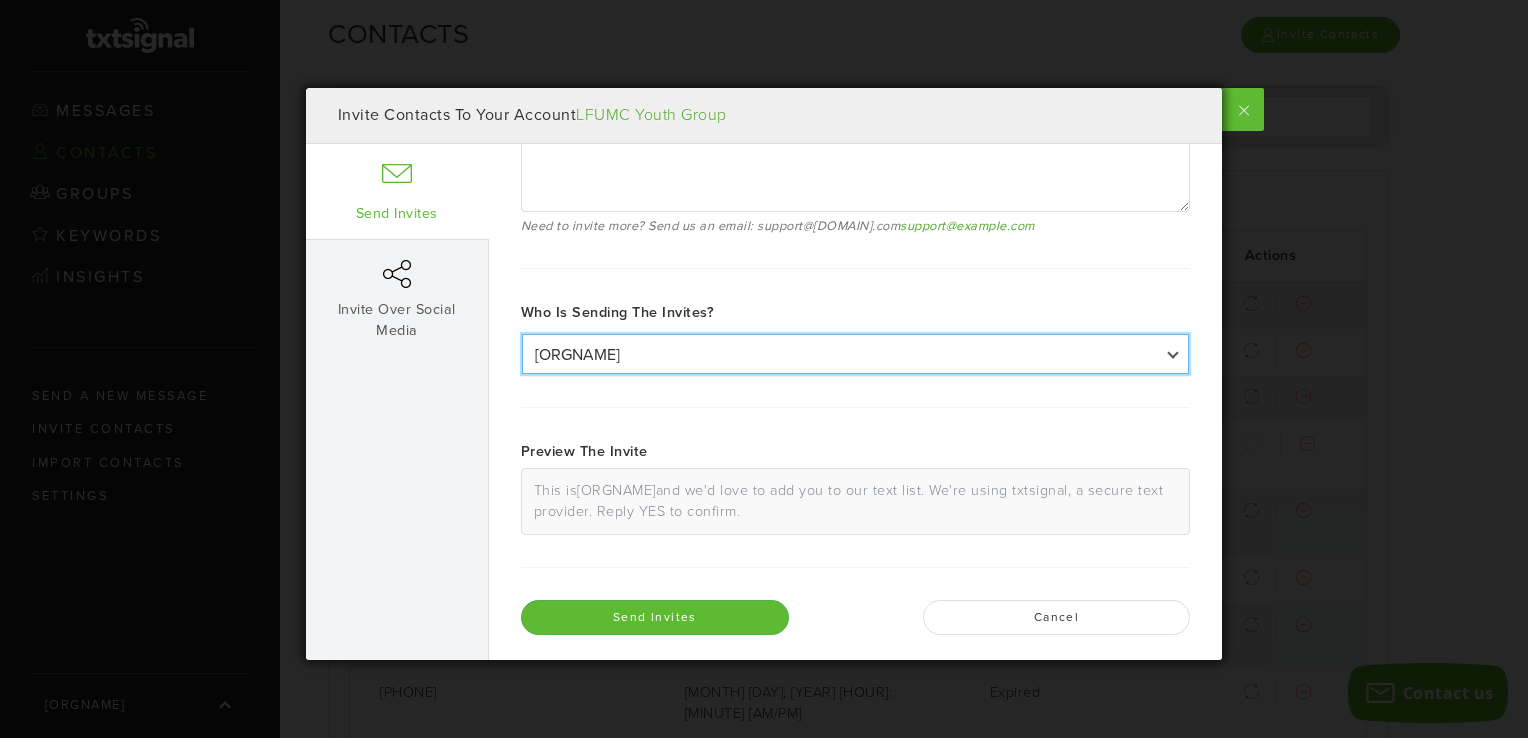 click on "[ORGNAME]
[FIRST]" at bounding box center (855, 354) 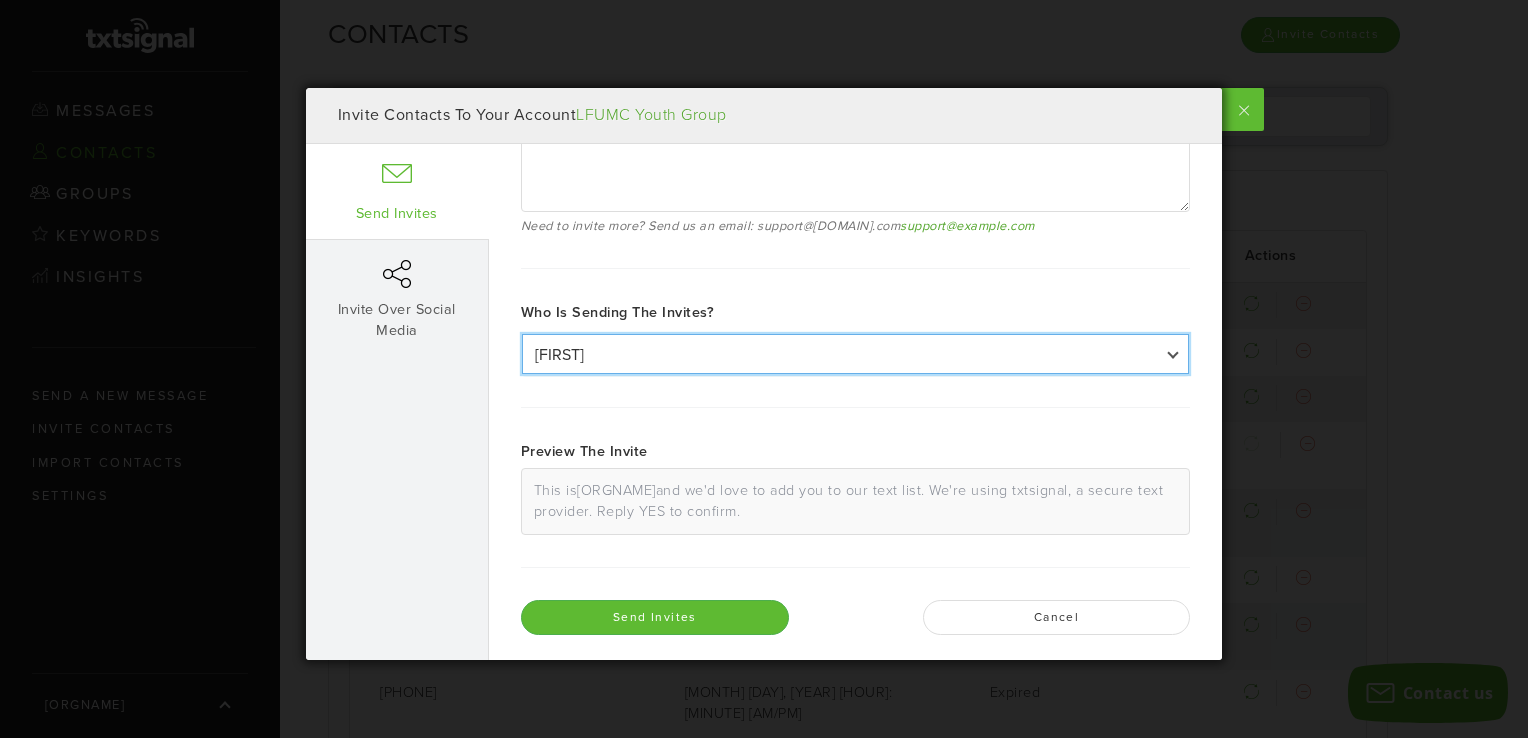 click on "[ORGNAME]
[FIRST]" at bounding box center (855, 354) 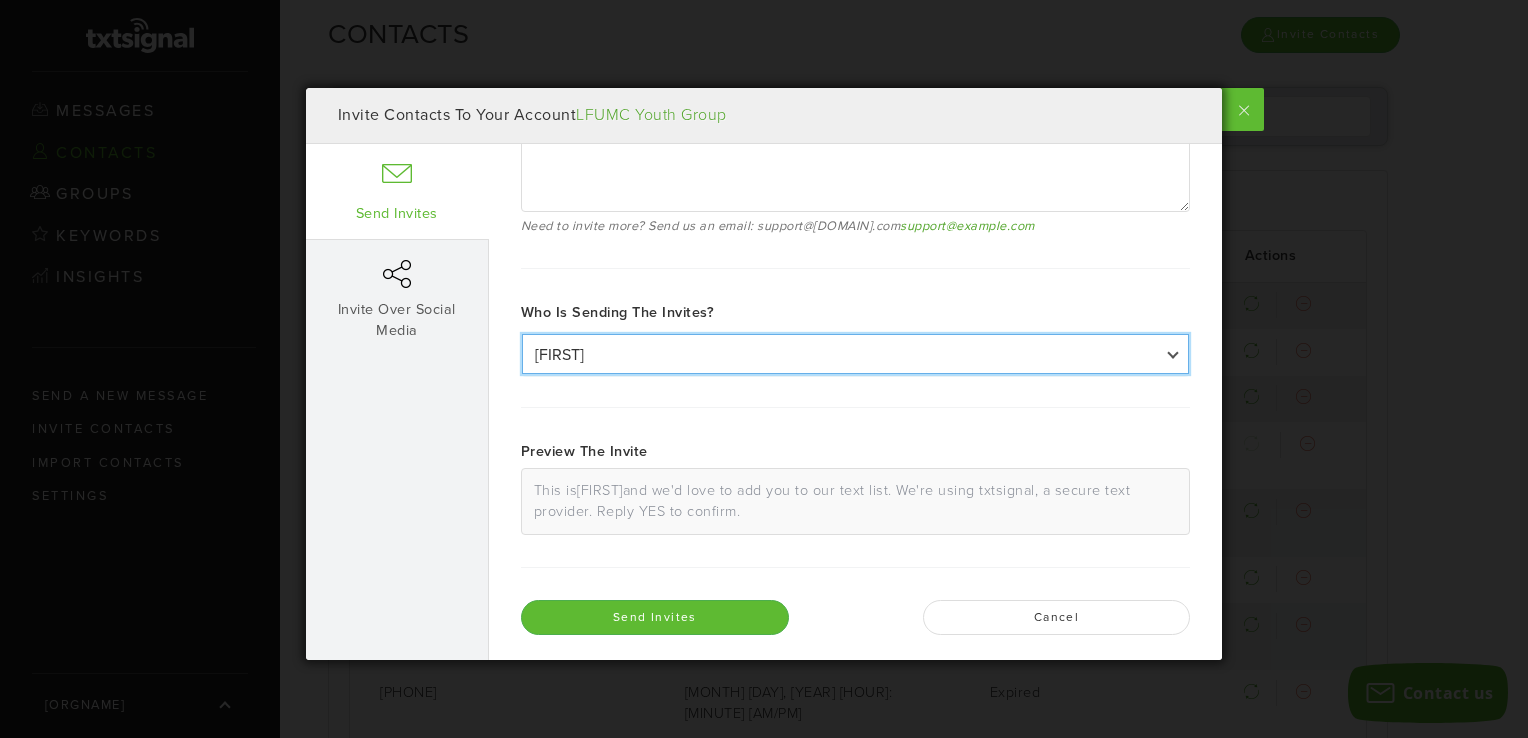 click on "[ORGNAME]
[FIRST]" at bounding box center (855, 354) 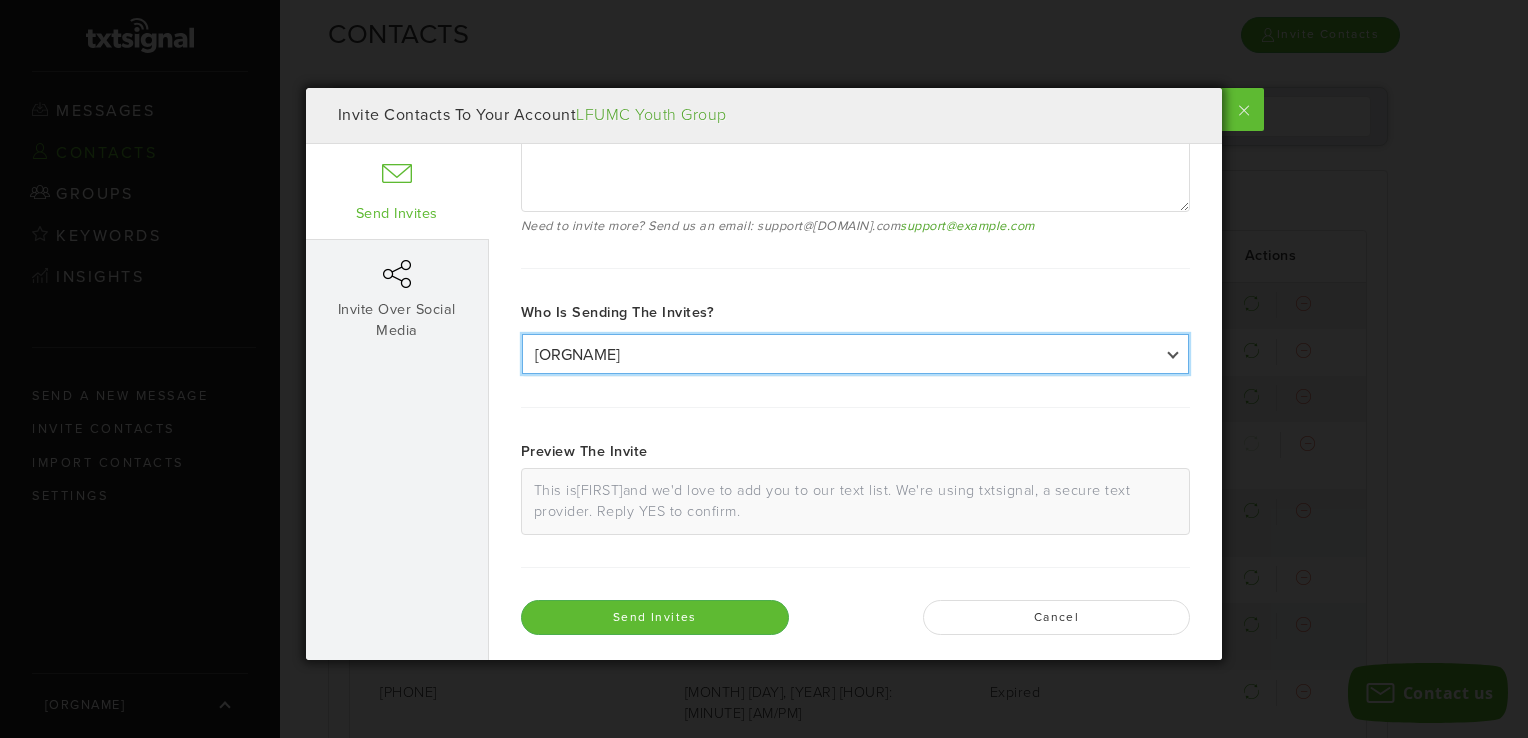 click on "[ORGNAME]
[FIRST]" at bounding box center [855, 354] 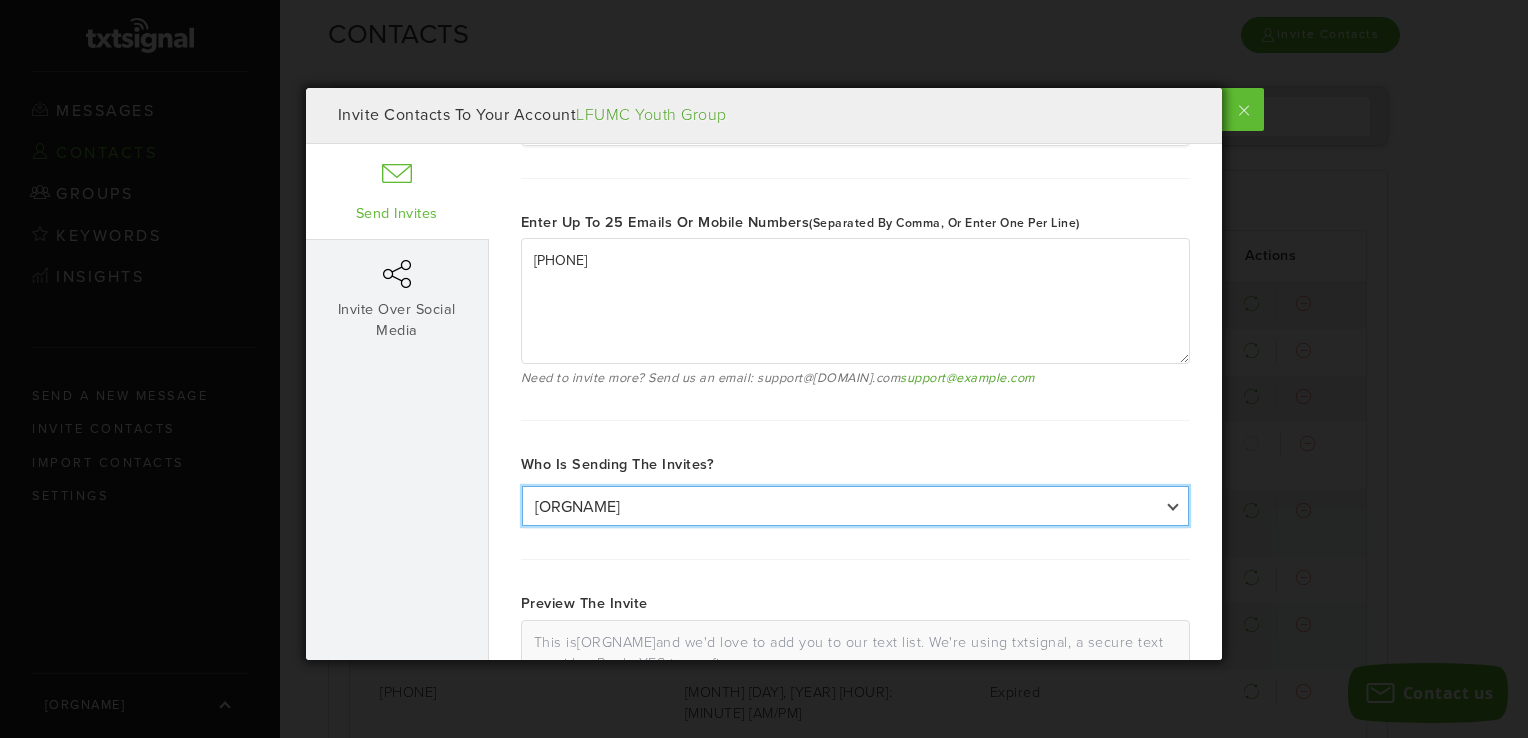 scroll, scrollTop: 130, scrollLeft: 0, axis: vertical 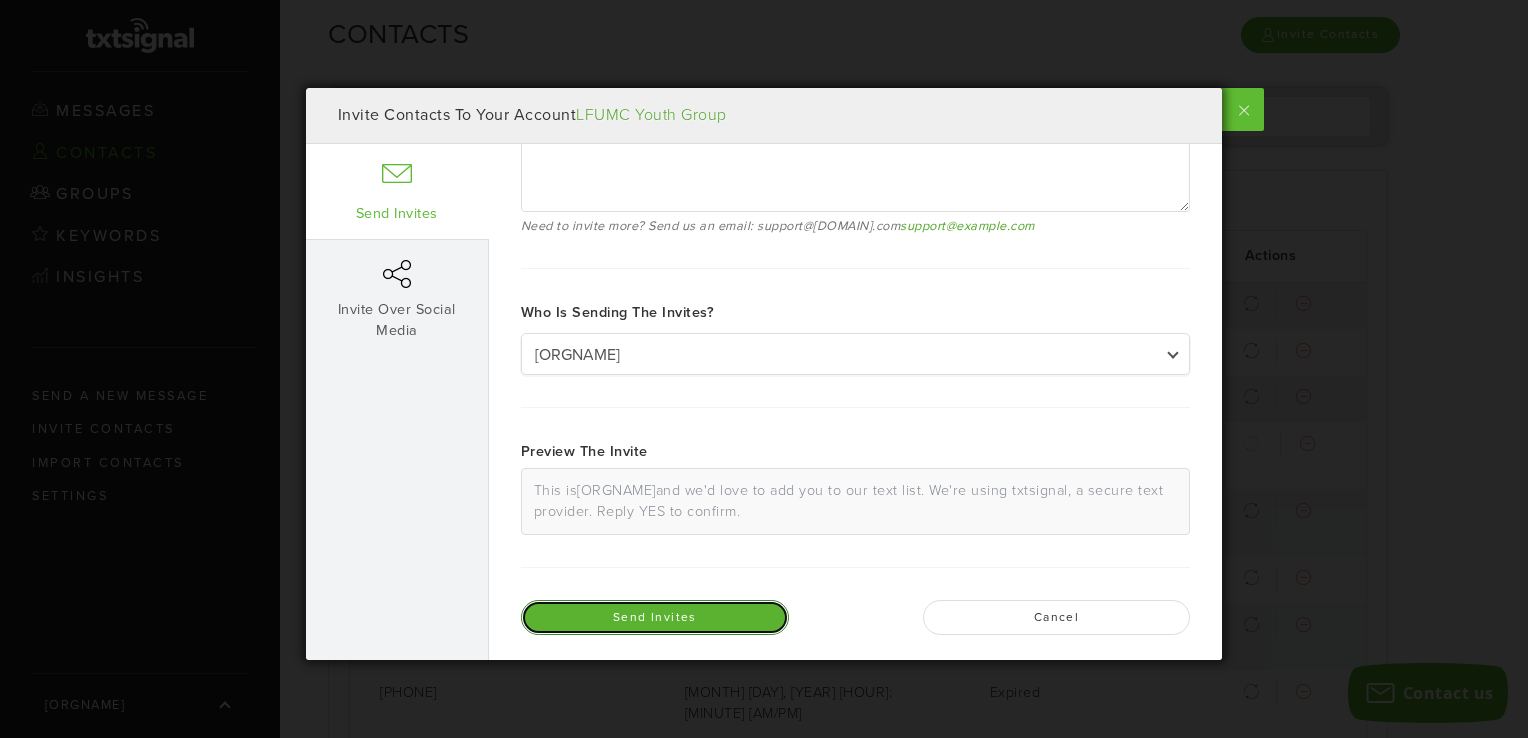 click on "Send Invites" at bounding box center [655, 617] 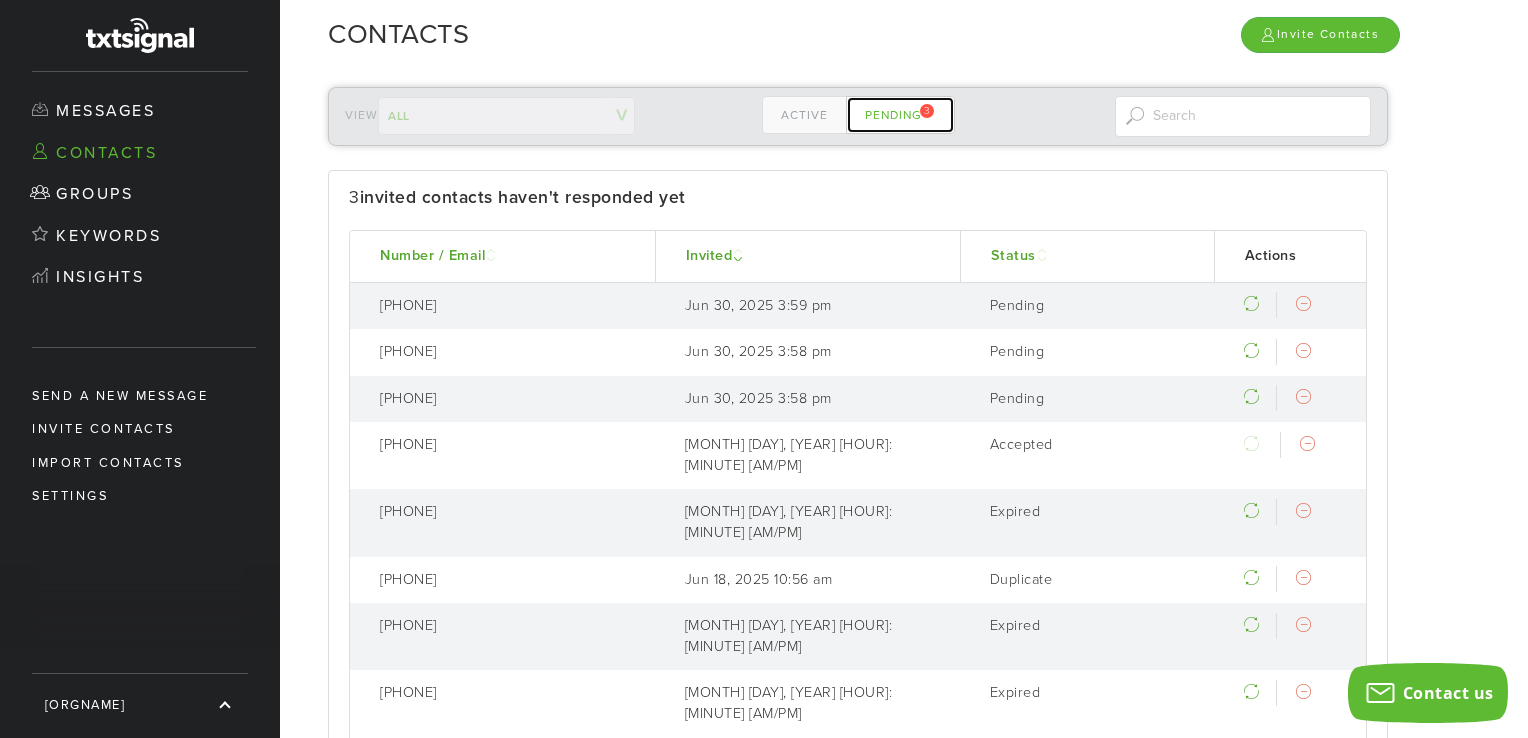 click on "Pending
3" at bounding box center (900, 115) 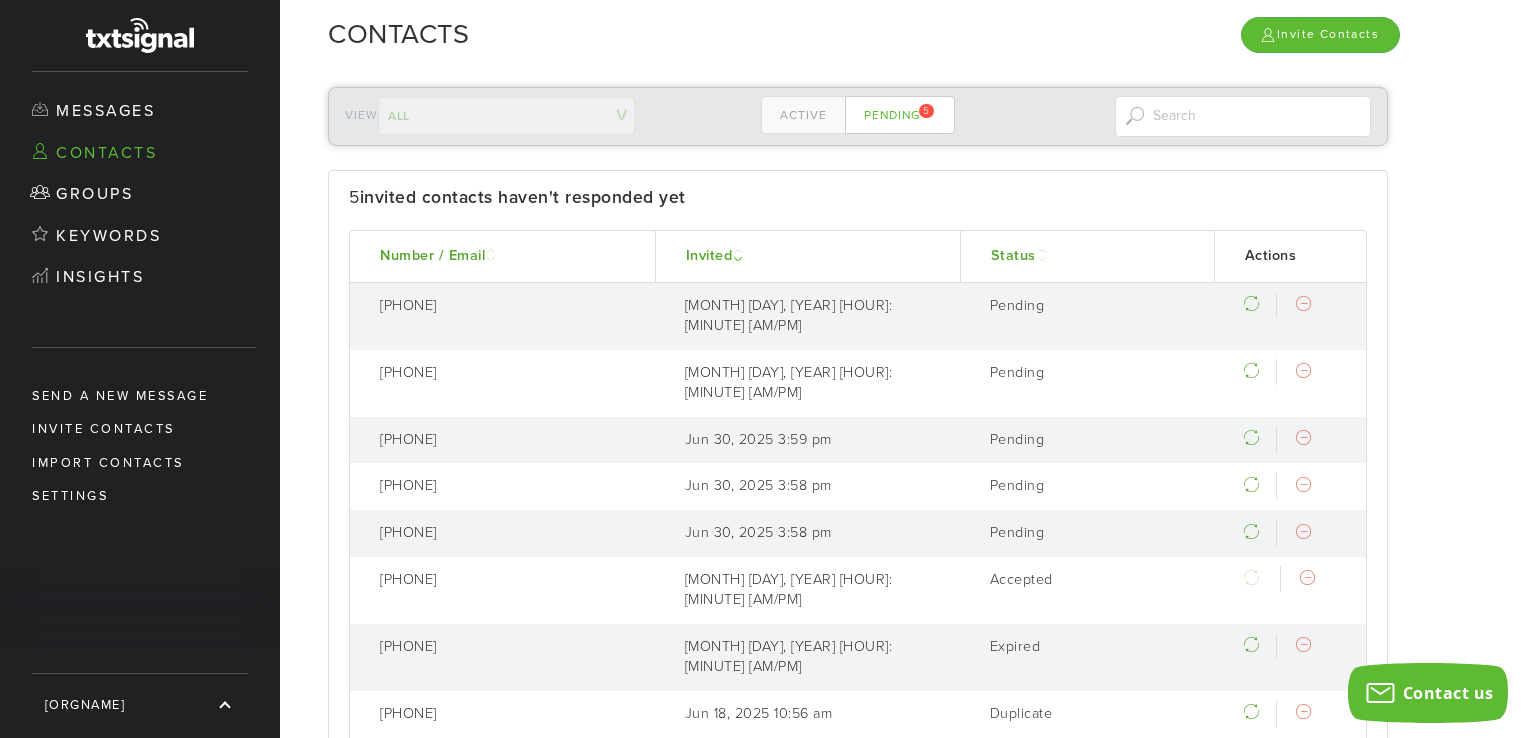 click on "Invite Contacts" at bounding box center [1138, 35] 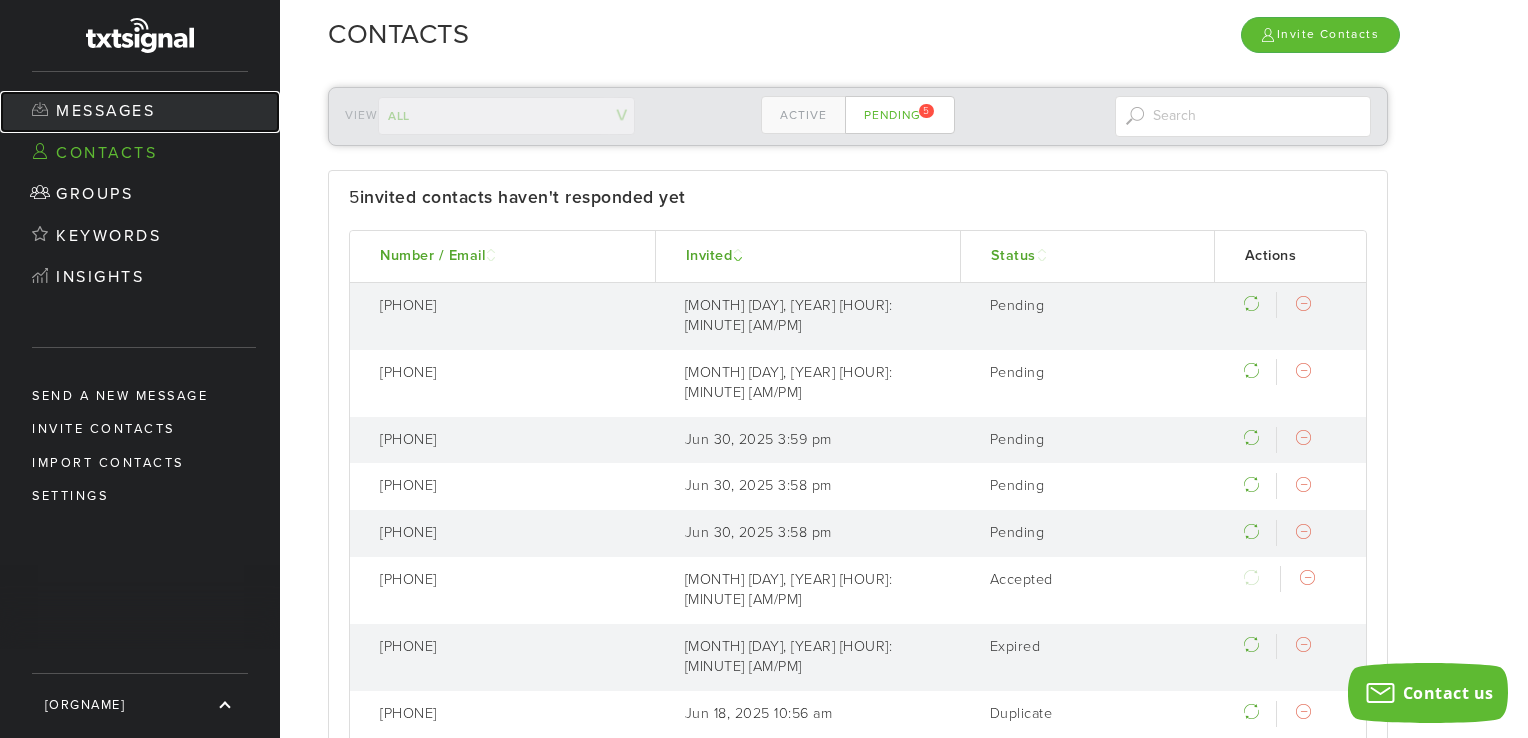 click on "Messages" at bounding box center (140, 112) 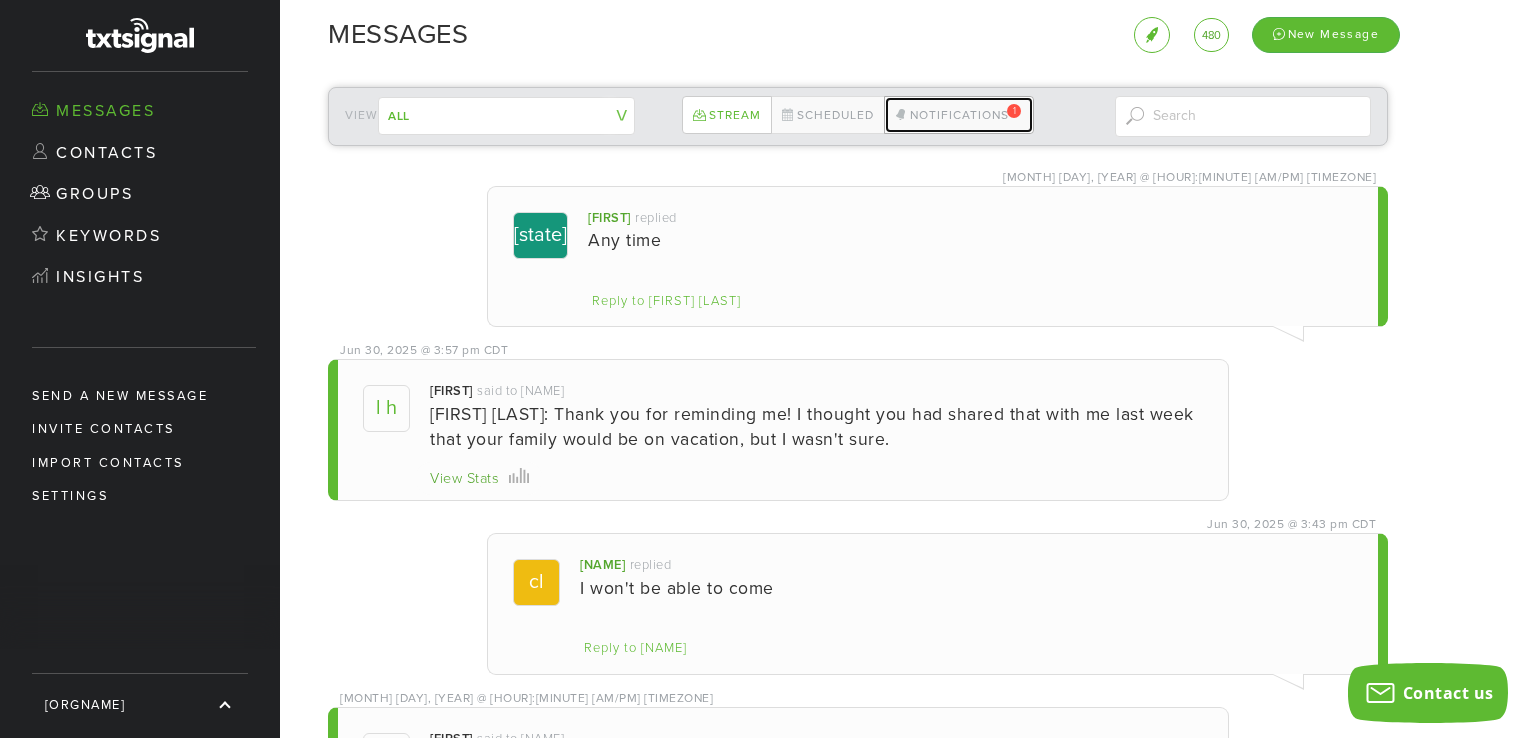 click on "Notifications
1" at bounding box center (959, 115) 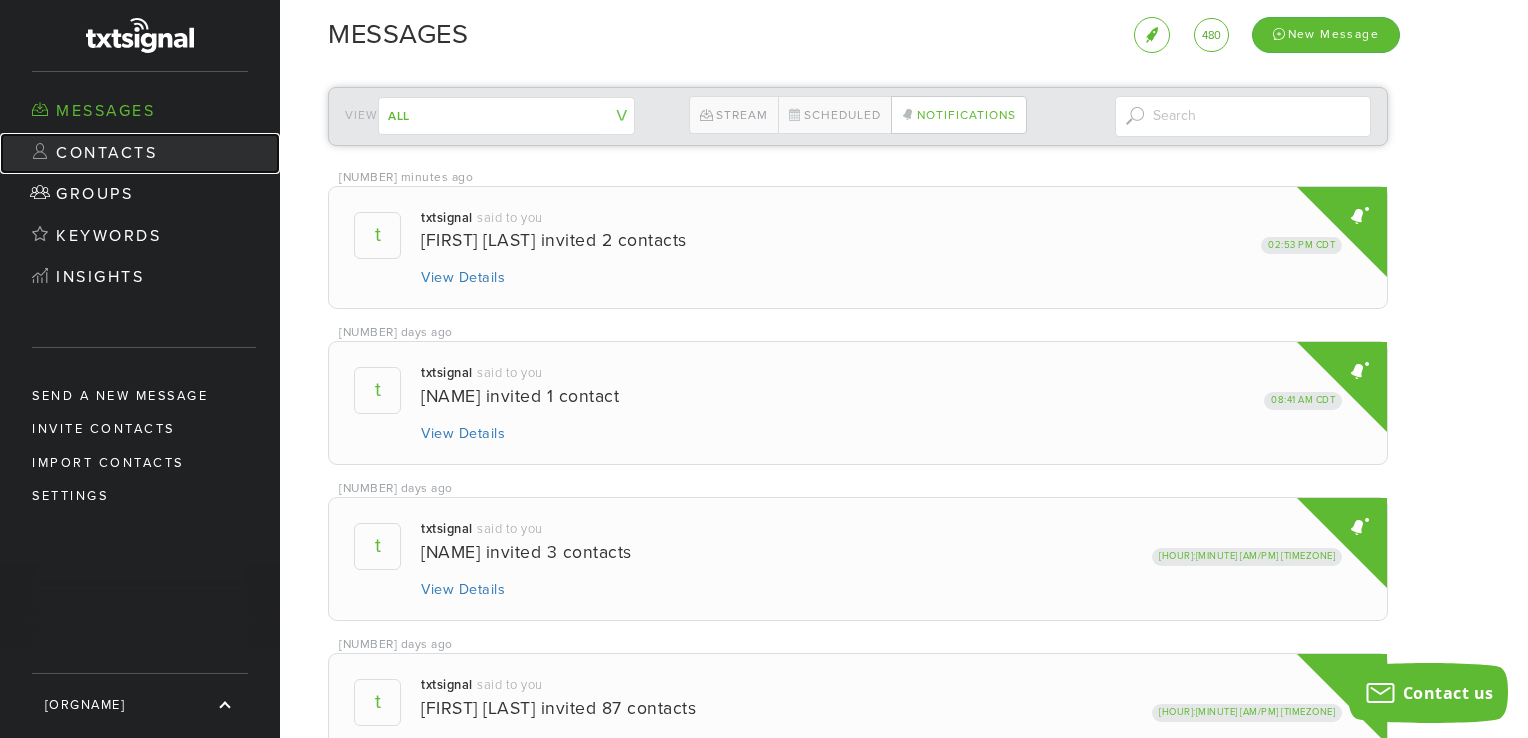 click on "Contacts" at bounding box center [140, 154] 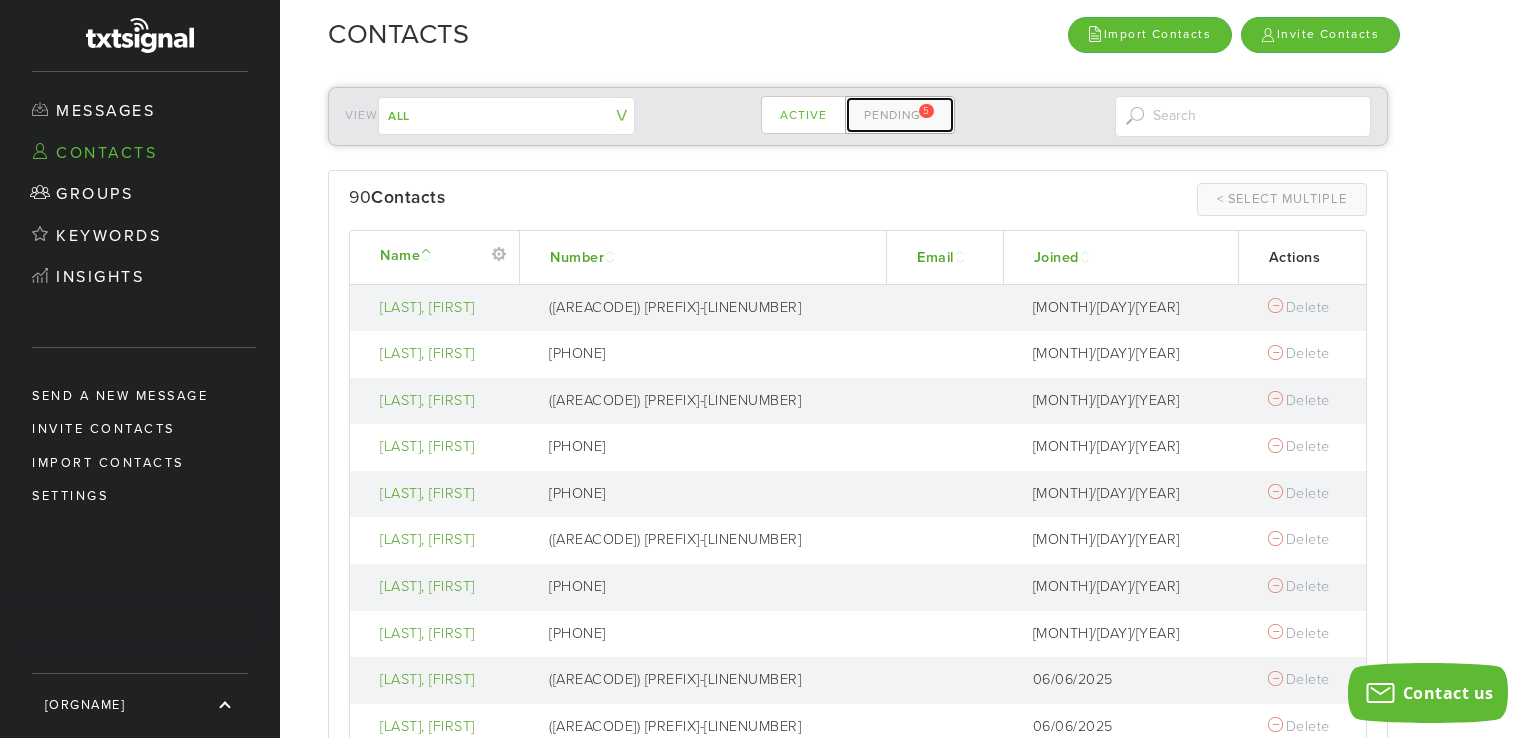 click on "Pending
5" at bounding box center [900, 115] 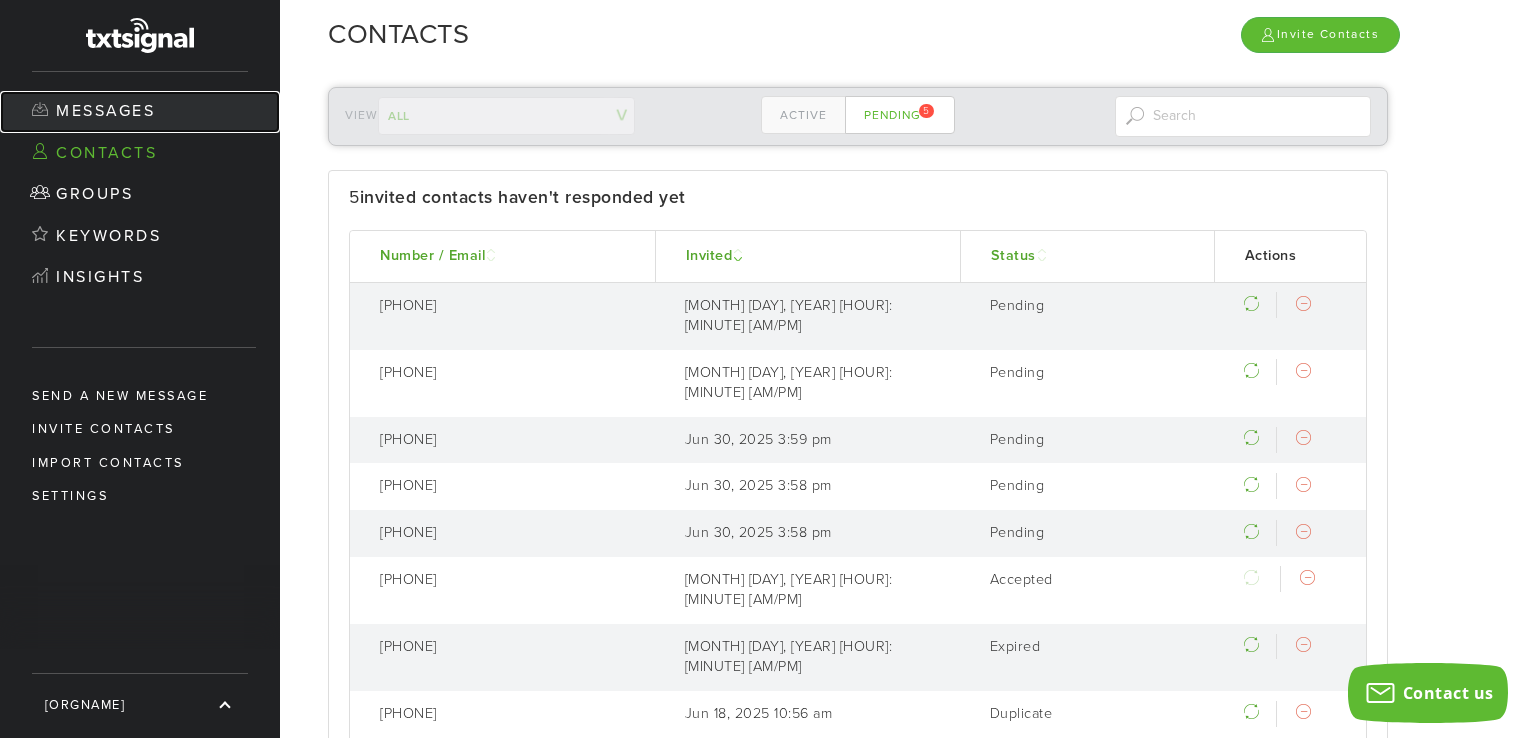 click on "Messages" at bounding box center [140, 112] 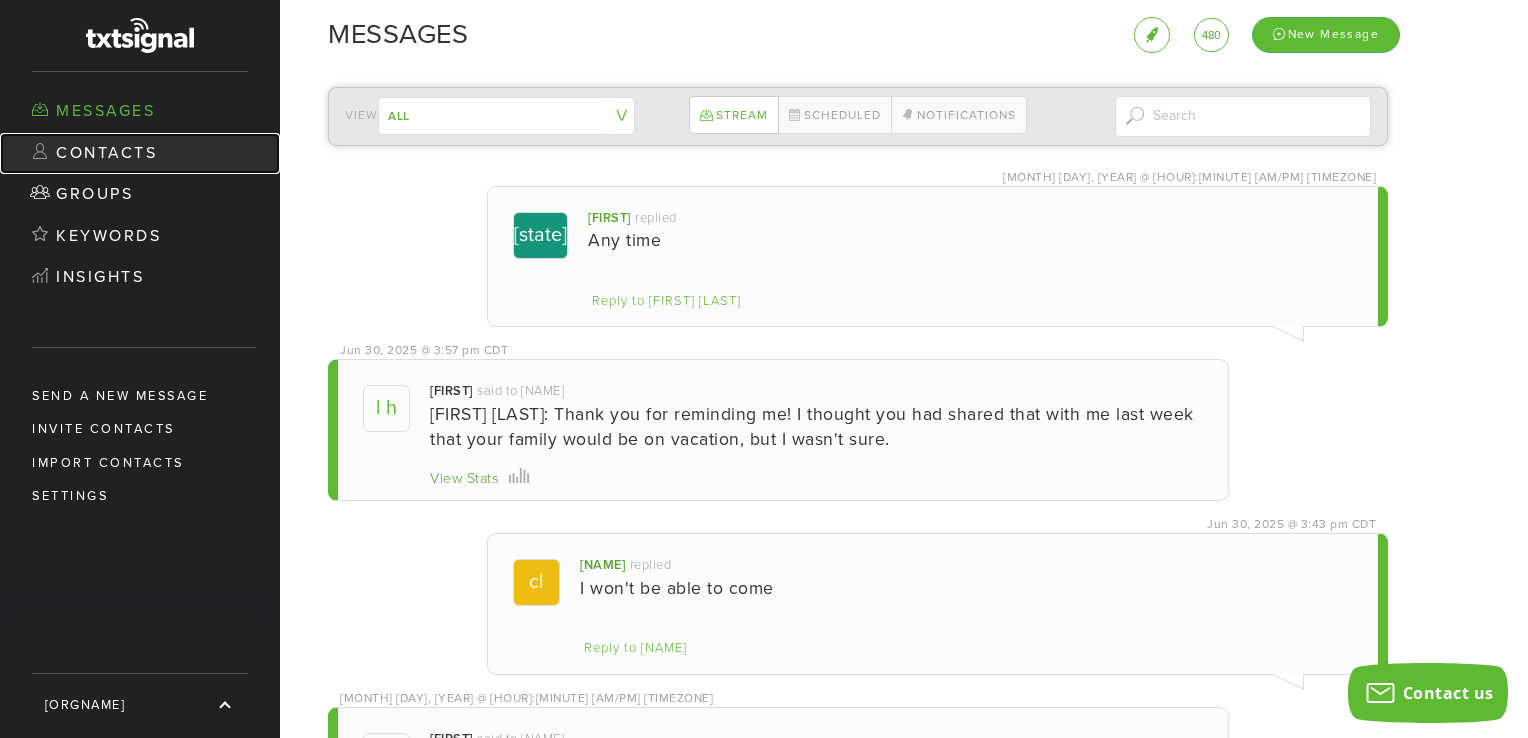 click on "Contacts" at bounding box center (140, 154) 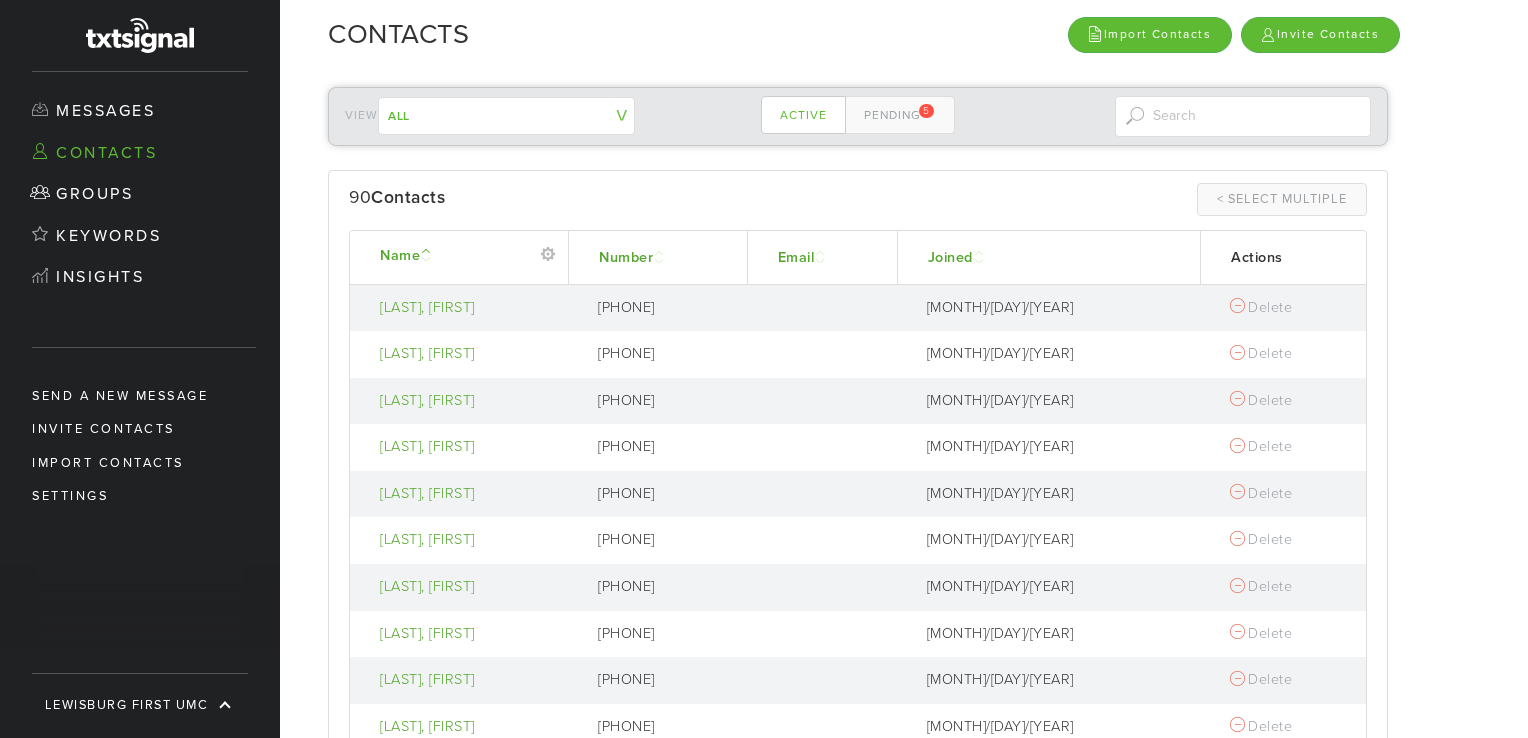 scroll, scrollTop: 0, scrollLeft: 0, axis: both 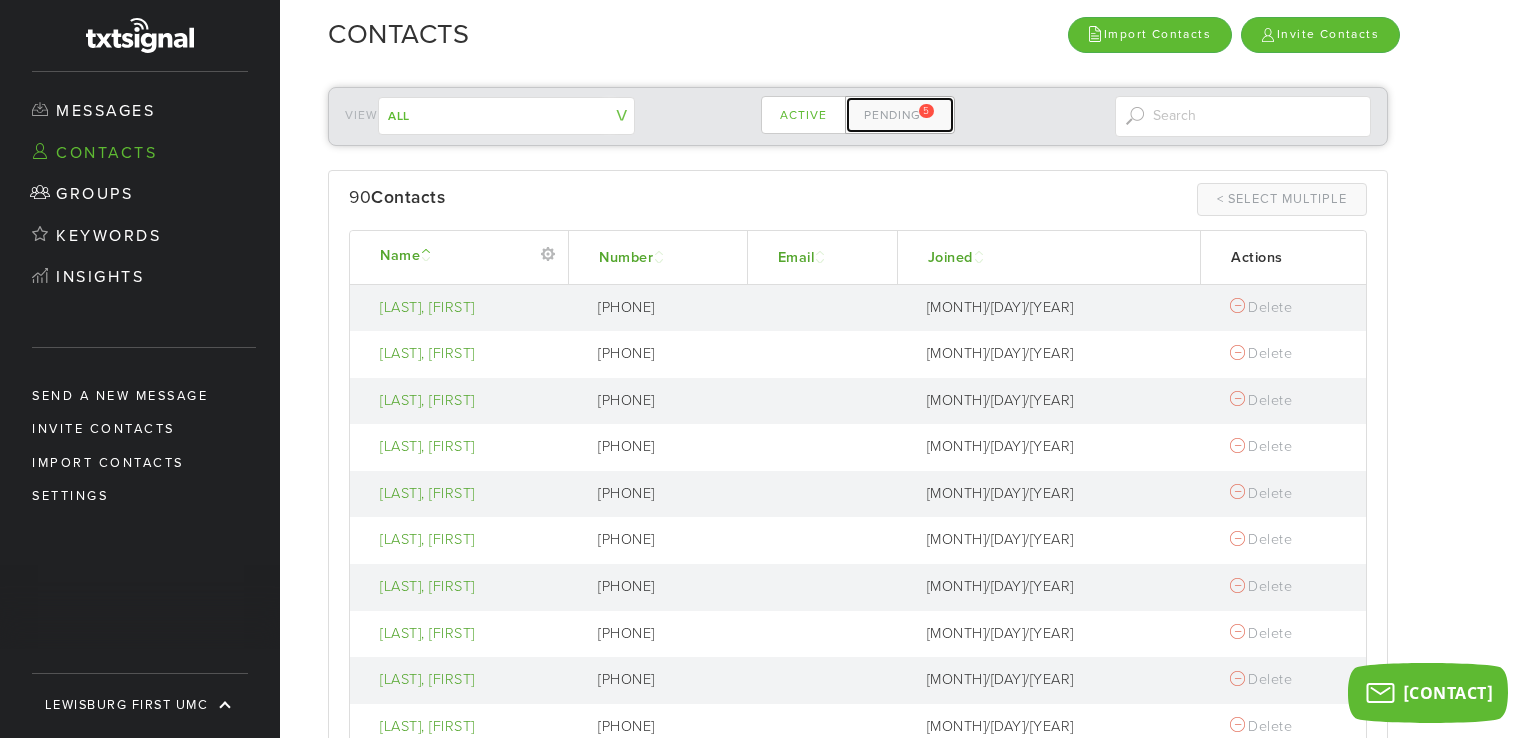 click on "Pending
5" at bounding box center (900, 115) 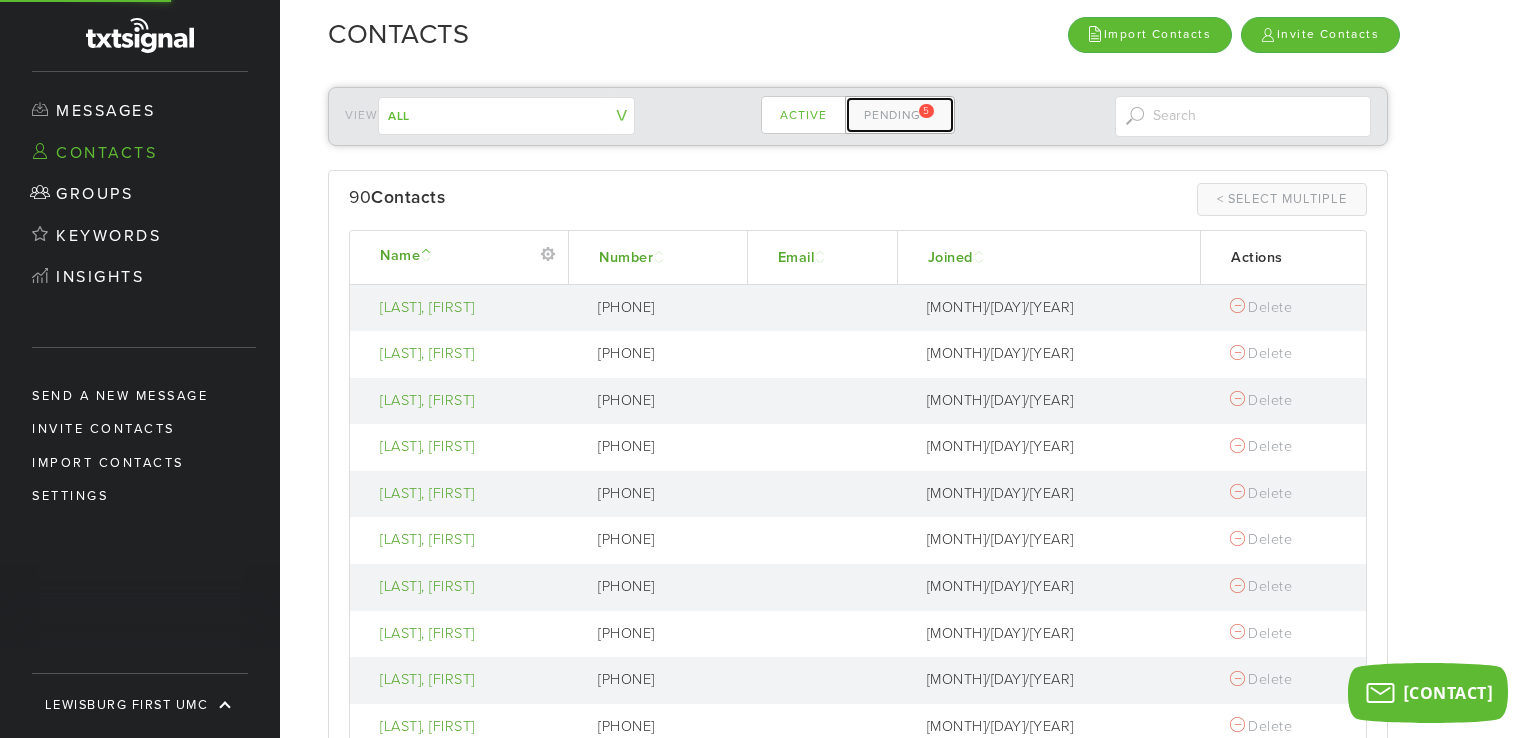 click on "Pending
5" at bounding box center [900, 115] 